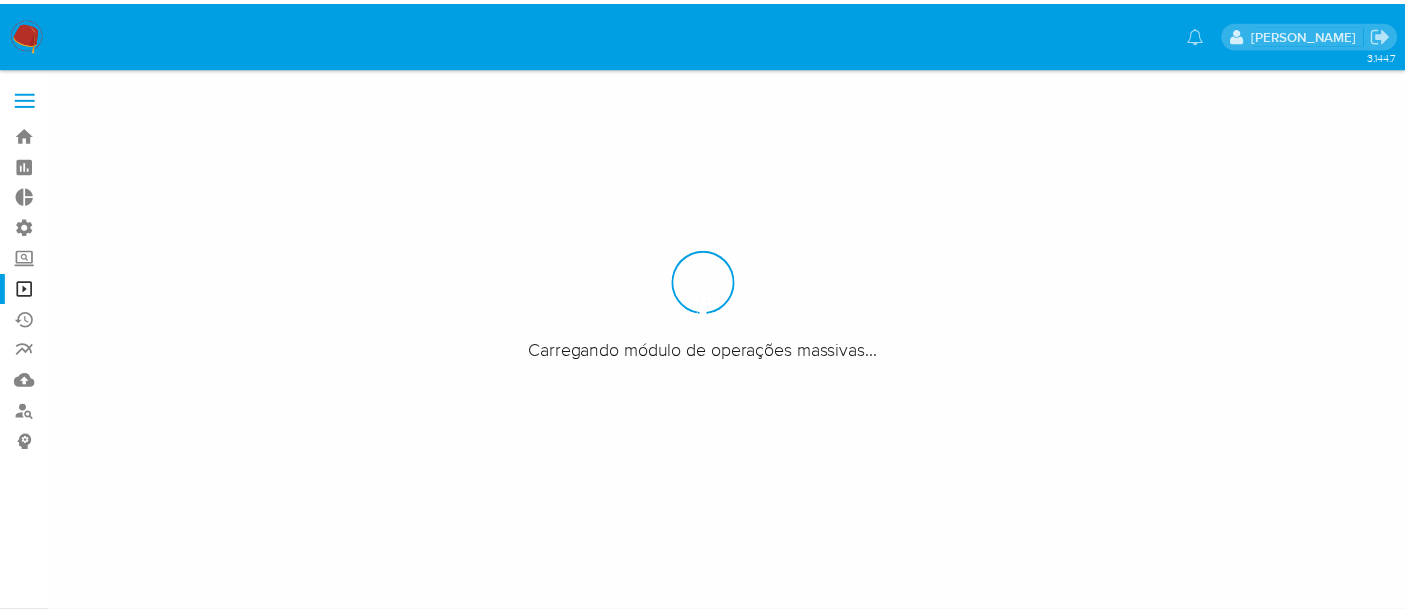 scroll, scrollTop: 0, scrollLeft: 0, axis: both 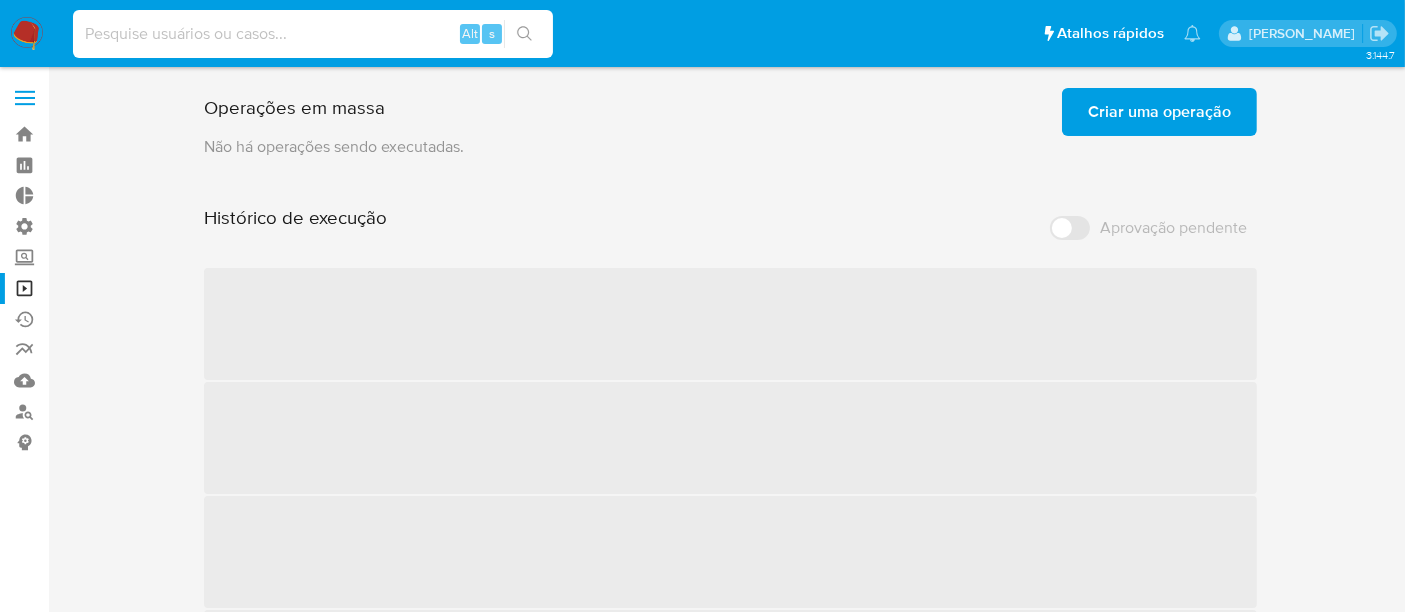click at bounding box center [313, 34] 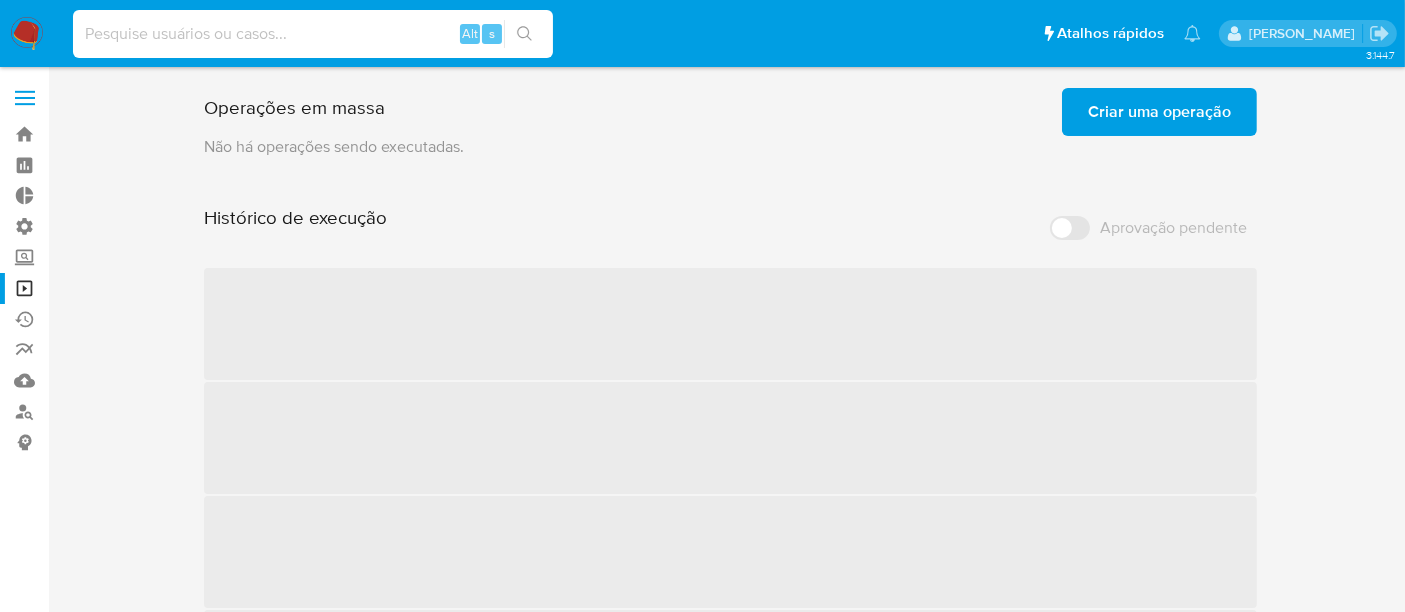 paste on "uiPPEWPLrVWmbwi7lwQey1Pv" 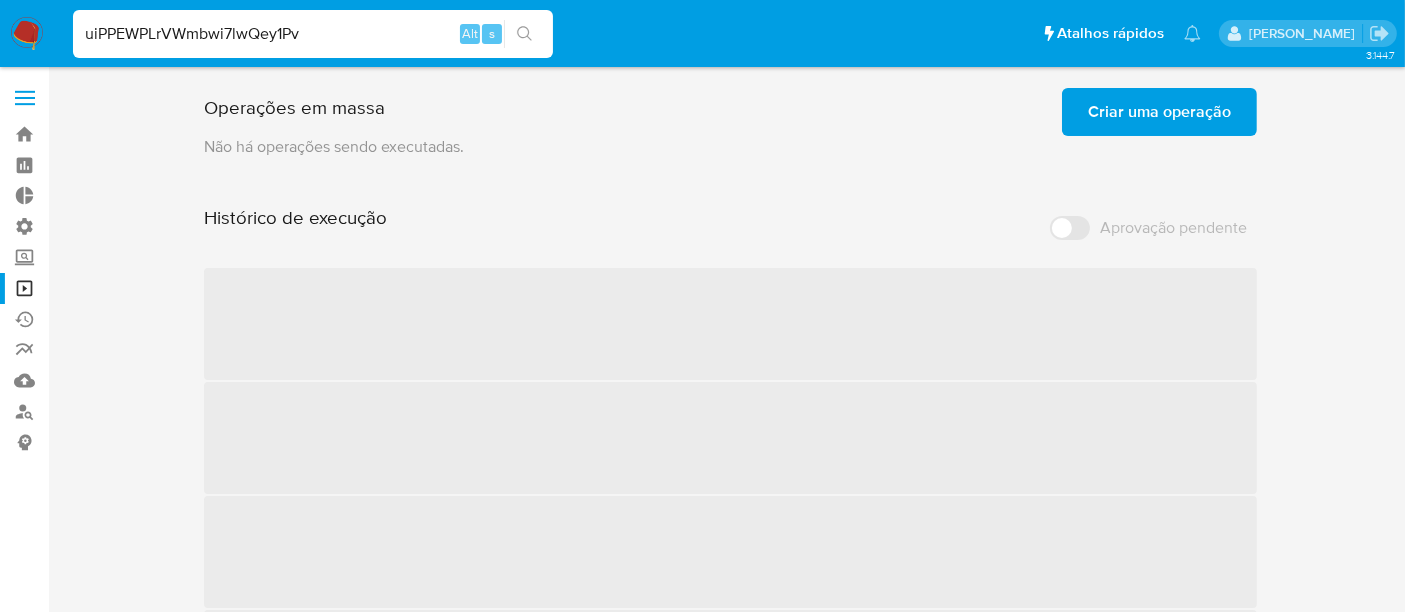 type on "uiPPEWPLrVWmbwi7lwQey1Pv" 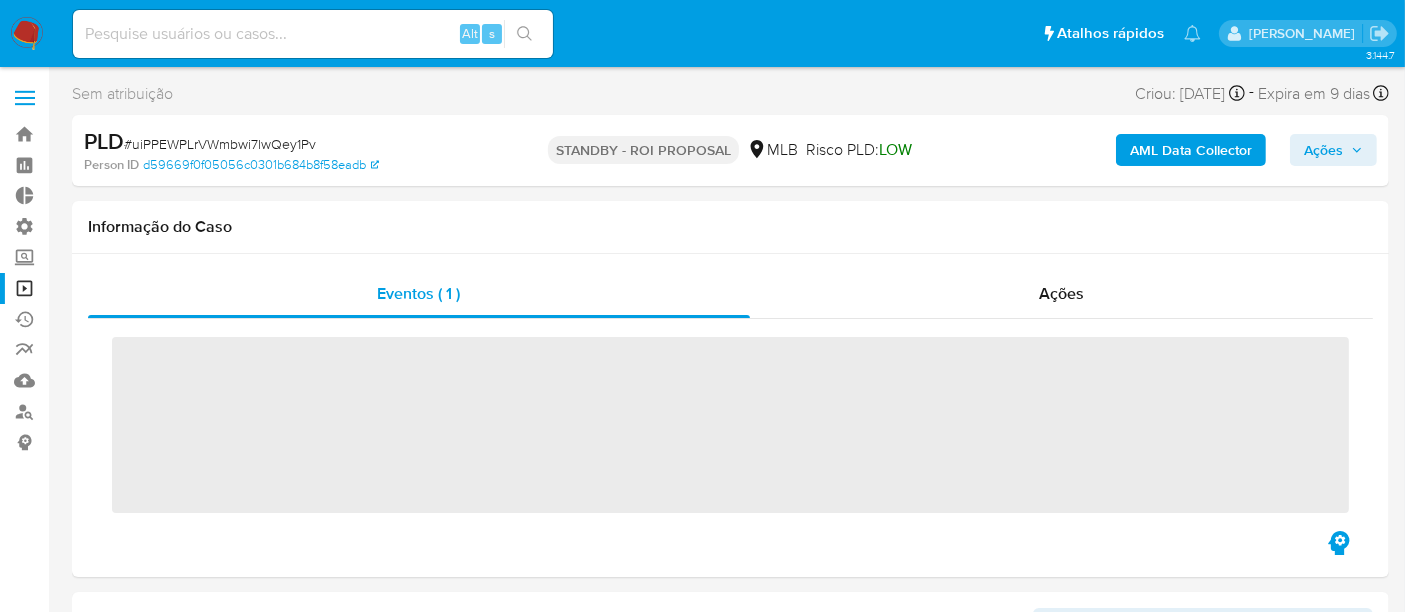 scroll, scrollTop: 844, scrollLeft: 0, axis: vertical 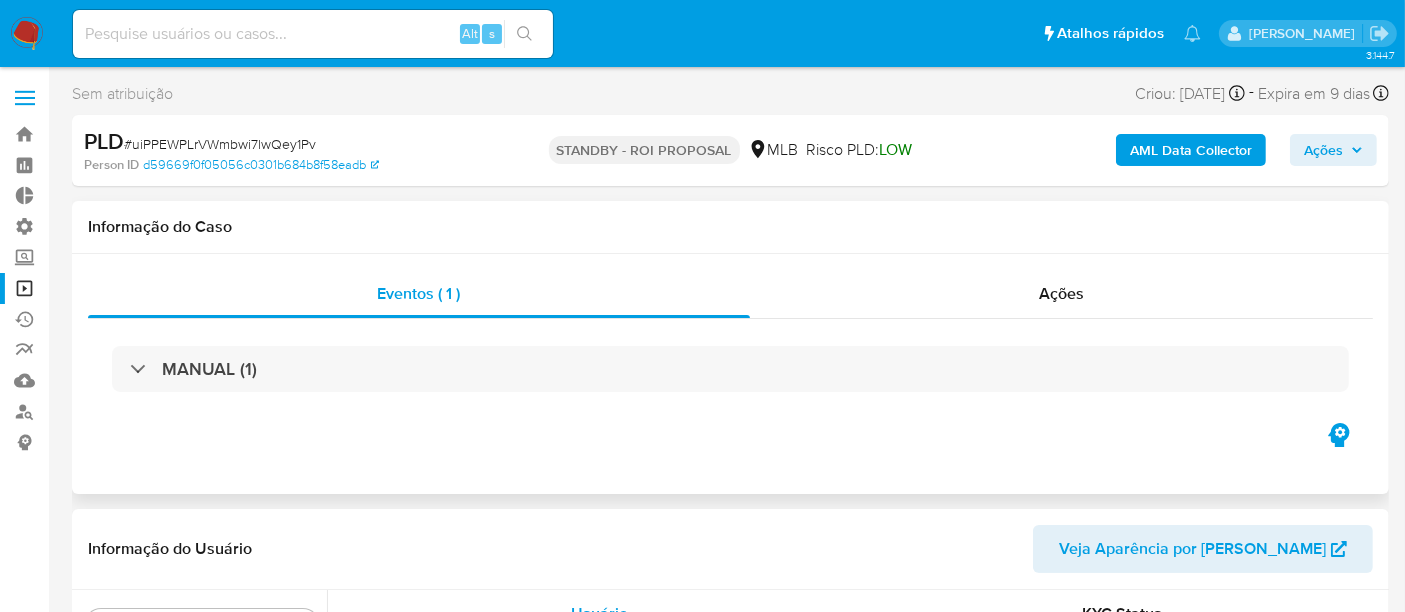 select on "10" 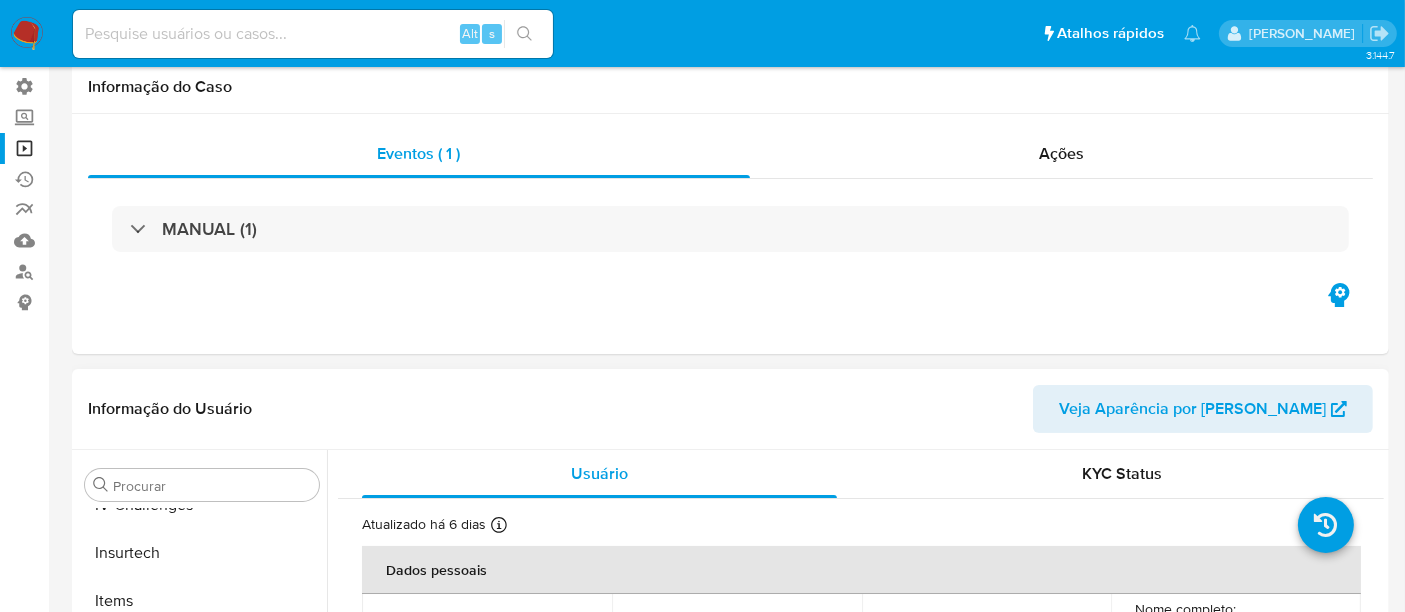 scroll, scrollTop: 222, scrollLeft: 0, axis: vertical 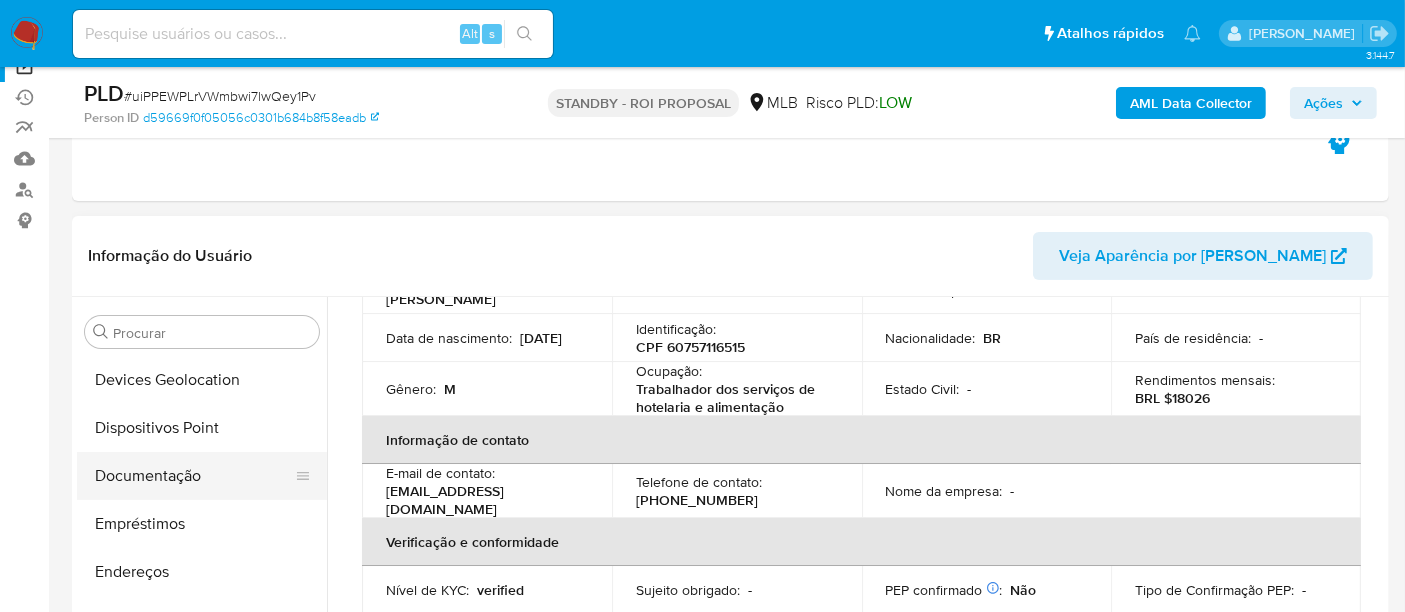 click on "Documentação" at bounding box center (194, 476) 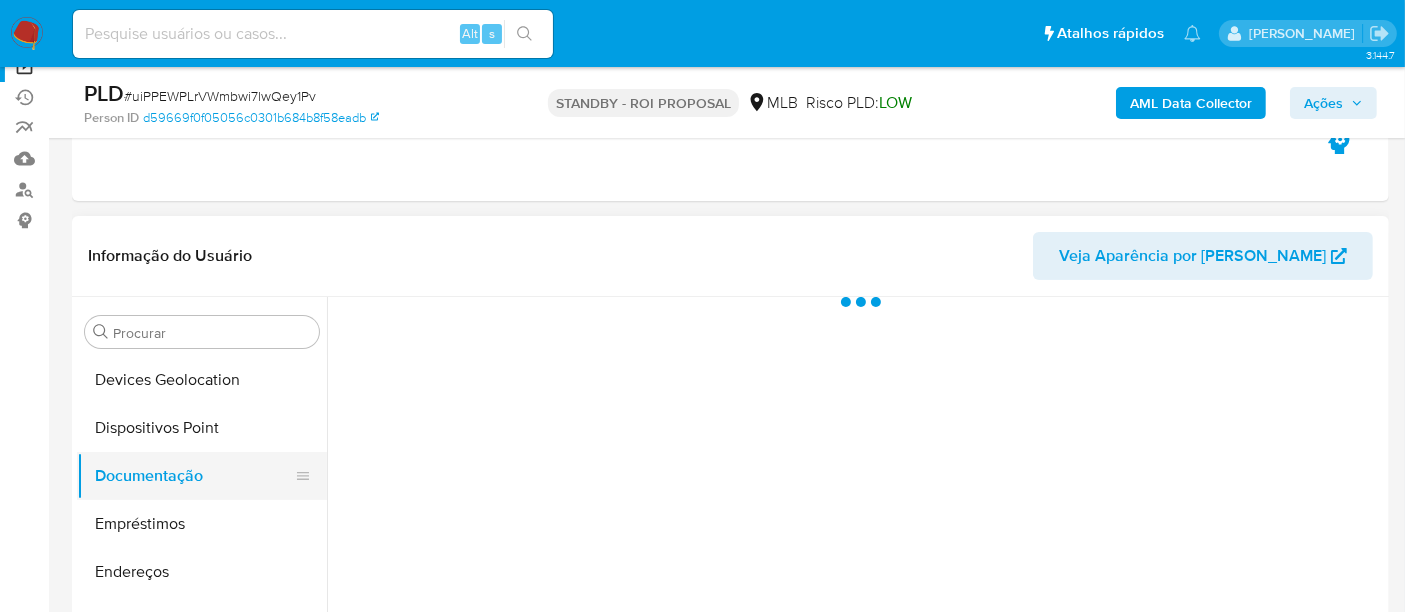 scroll, scrollTop: 0, scrollLeft: 0, axis: both 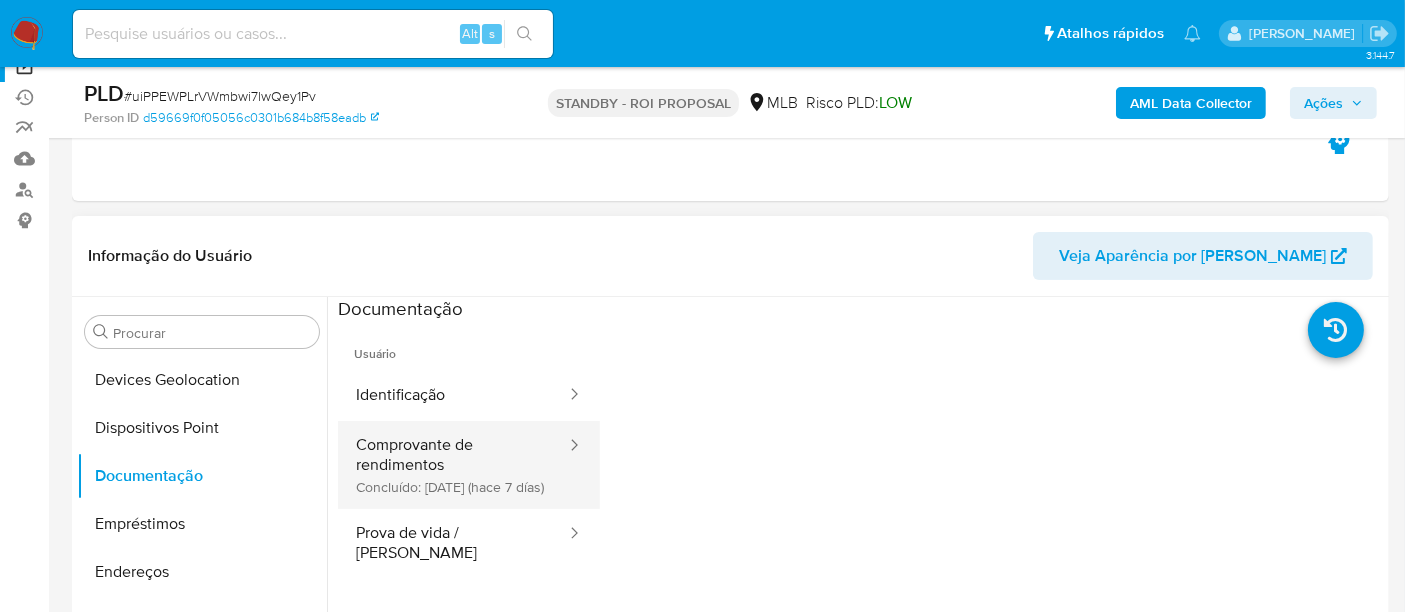 click on "Comprovante de rendimentos Concluído: 12/07/2025 (hace 7 días)" at bounding box center [453, 465] 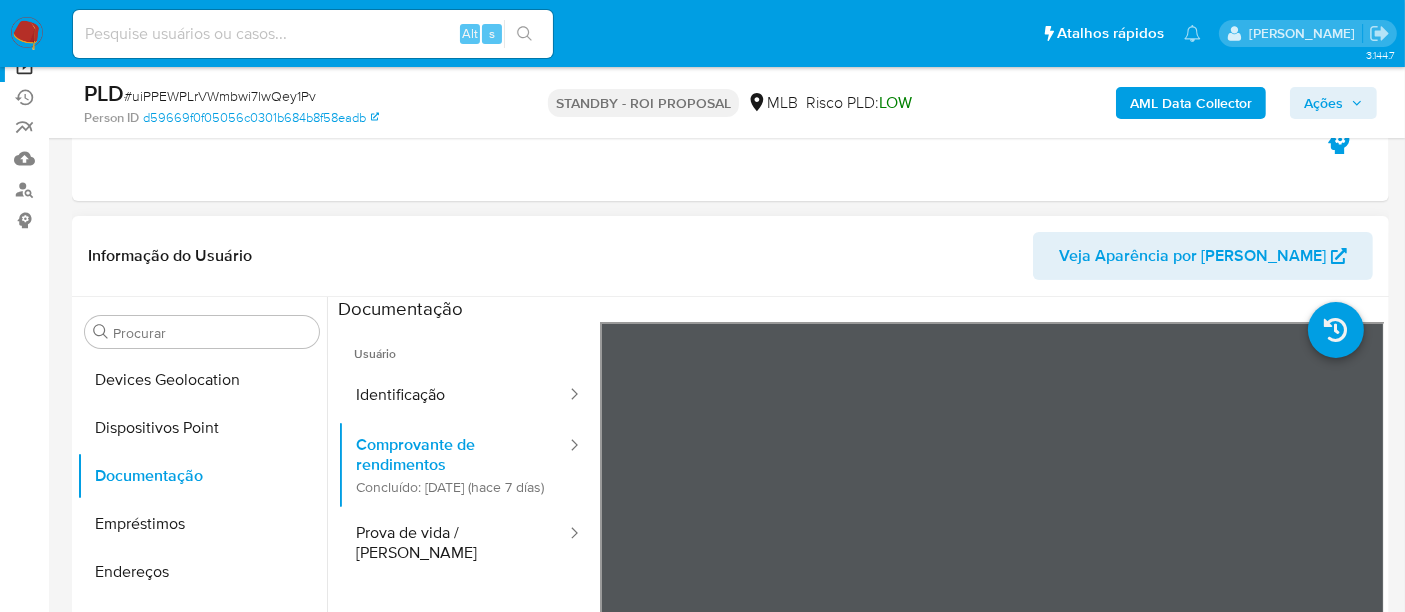 scroll, scrollTop: 88, scrollLeft: 0, axis: vertical 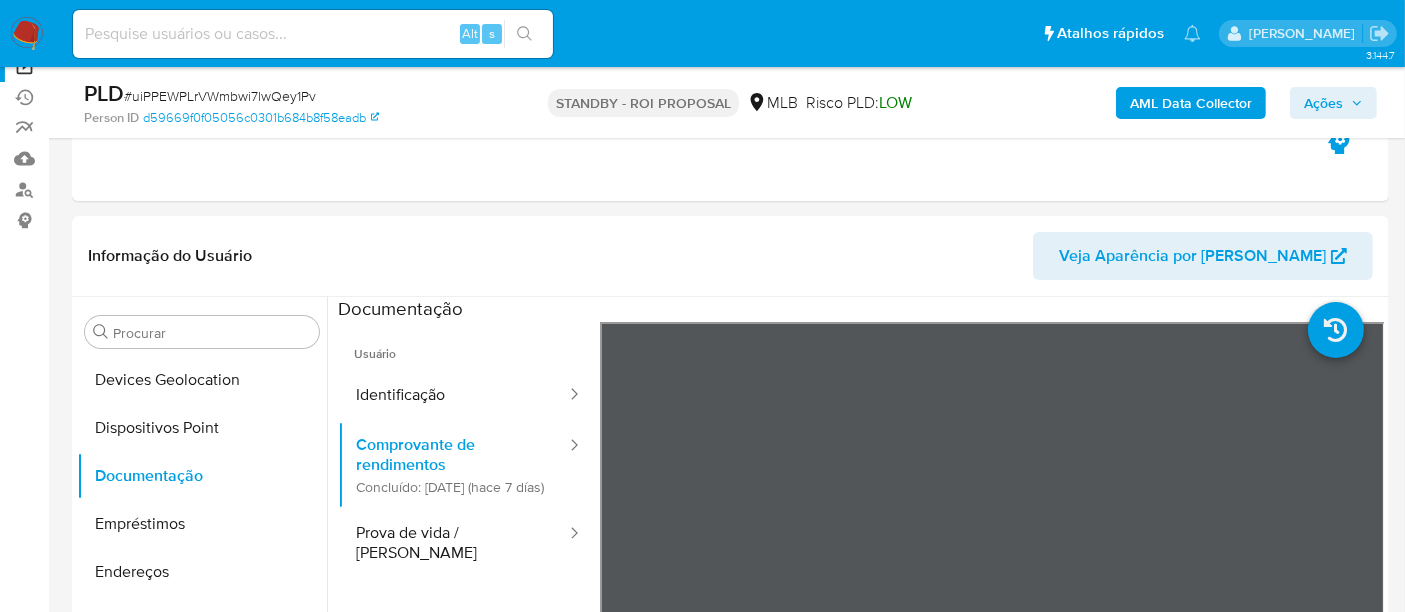 click on "Pausado Ver notificaciones Alt s Atalhos rápidos   Presiona las siguientes teclas para acceder a algunas de las funciones Pesquisar caso ou usuário Alt s Voltar para casa Alt h Adicione um comentário Alt c Adicionar um anexo Alt a Alexandra Macedo Da Silva Bandeja Painel Painel Externo Administração Regras Usuários Equipes Configuração do caso Screening Screening por Frequência Pesquisa em Listas Watchlist Ferramentas Operações em massa Ejecuções automáticas relatórios Mulan Localizador de pessoas Consolidado 3.144.7 Sem atribuição   Asignado el: 13/06/2025 17:37:49 Criou: 13/06/2025   Criou: 13/06/2025 17:37:49 - Expira em 9 dias   Expira em 28/07/2025 17:37:50 PLD # uiPPEWPLrVWmbwi7lwQey1Pv Person ID d59669f0f05056c0301b684b8f58eadb STANDBY - ROI PROPOSAL  MLB Risco PLD:  LOW AML Data Collector Ações Informação do Caso Eventos ( 1 ) Ações MANUAL (1) Informação do Usuário Veja Aparência por Pessoa Procurar Adiantamentos de Dinheiro Anexos Cartões Contas Bancárias Documentação" at bounding box center [702, 1492] 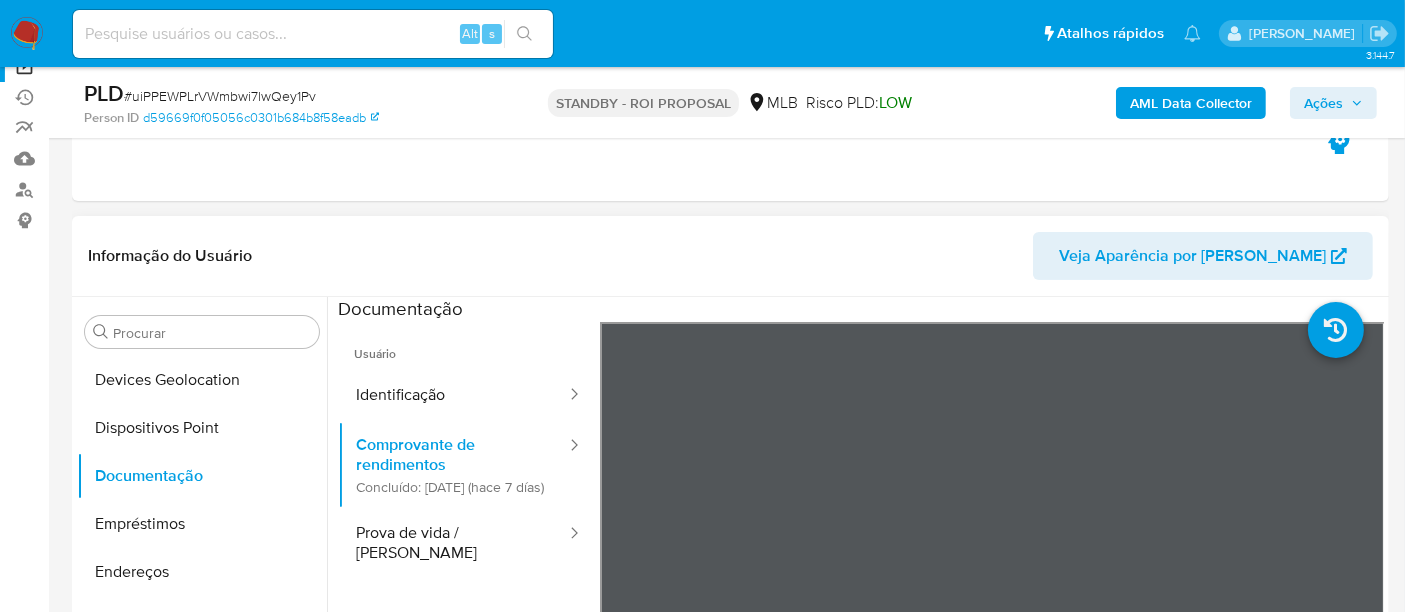 click on "Informação do Usuário Veja Aparência por Pessoa Procurar Adiantamentos de Dinheiro Anexos Cartões Contas Bancárias Dados Modificados Detalhe da geolocalização Devices Geolocation Dispositivos Point Documentação Empréstimos Endereços Fecha Compliant Financiamento de Veículos Geral Histórico de Risco PLD Histórico de casos Histórico de conversas IV Challenges Insurtech Items KYC Lista Interna Listas Externas Marcas AML Perfis Relacionados Restrições Novo Mundo" at bounding box center [730, 512] 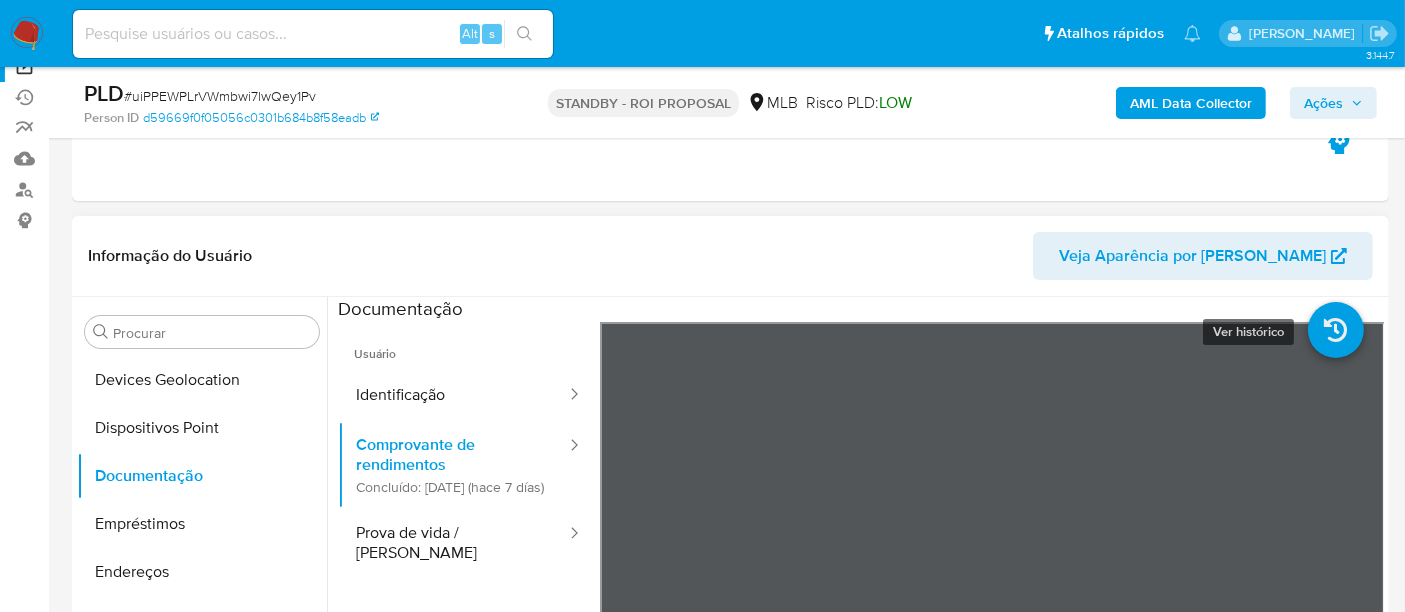 click at bounding box center (1336, 330) 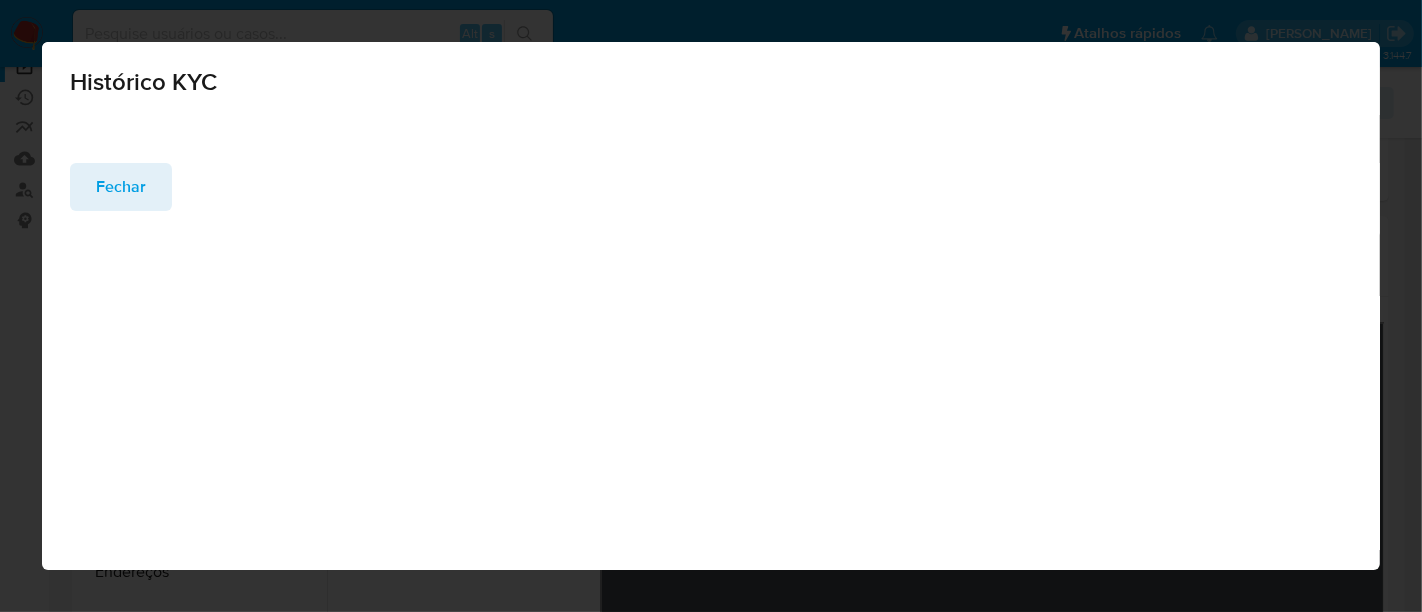 click on "Fechar" at bounding box center (121, 187) 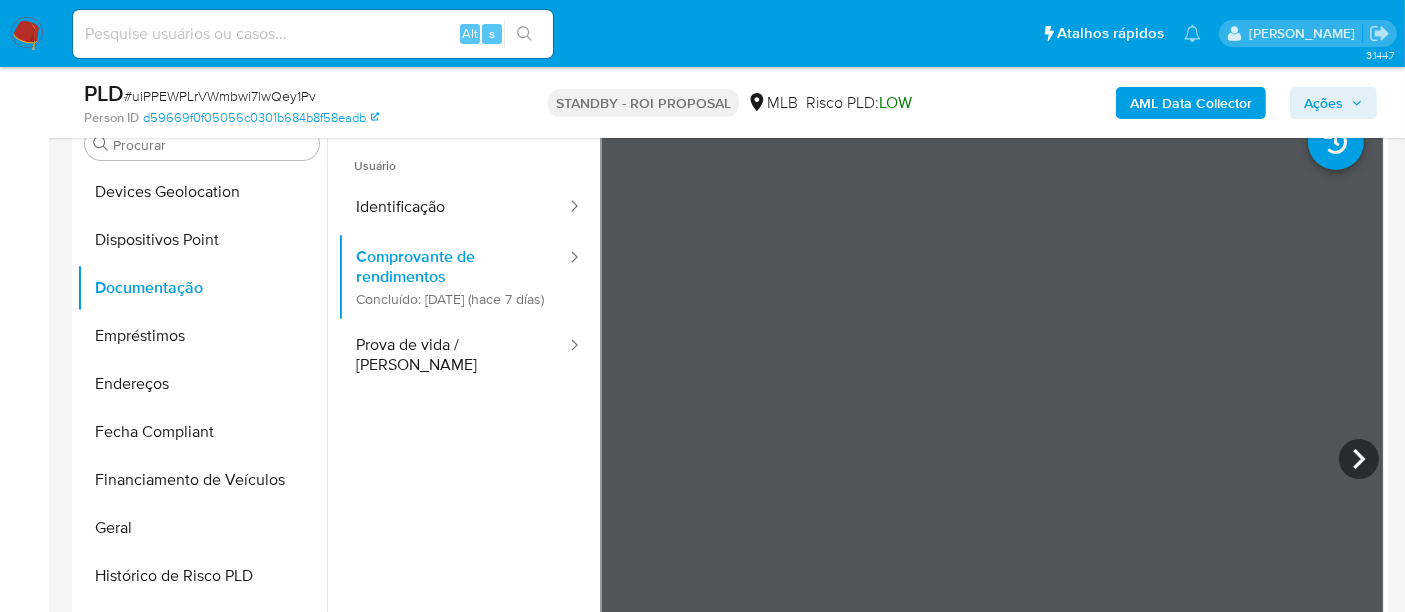 scroll, scrollTop: 459, scrollLeft: 0, axis: vertical 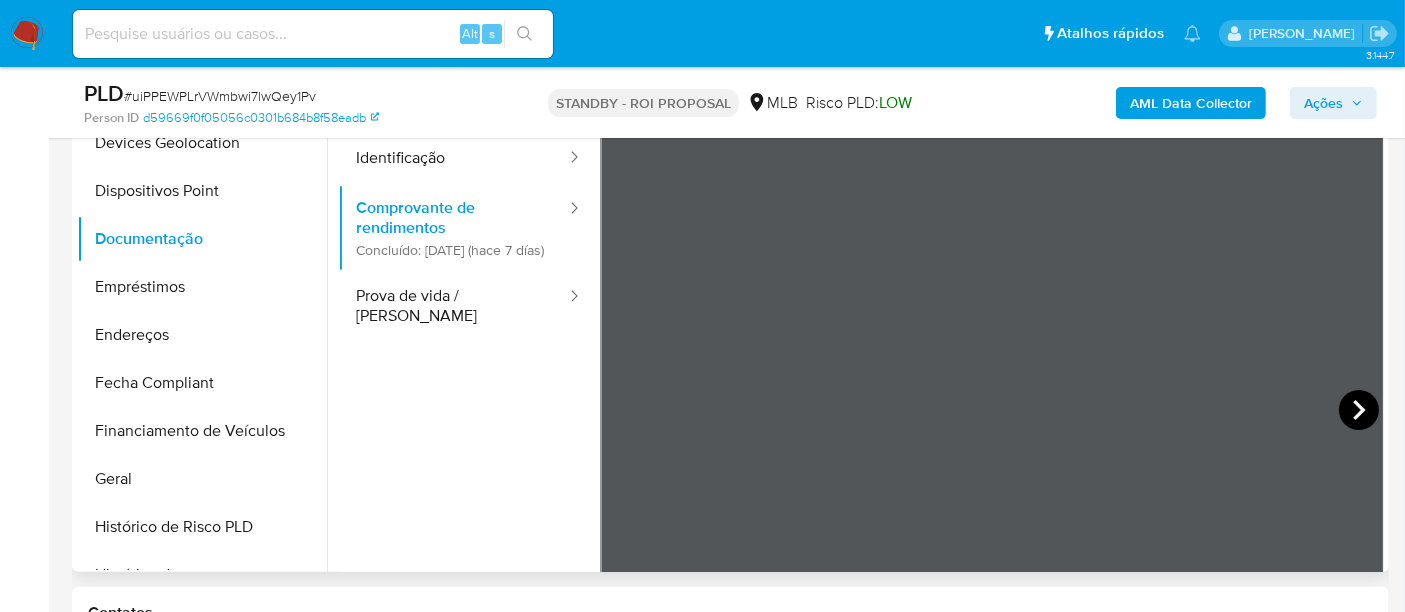 click 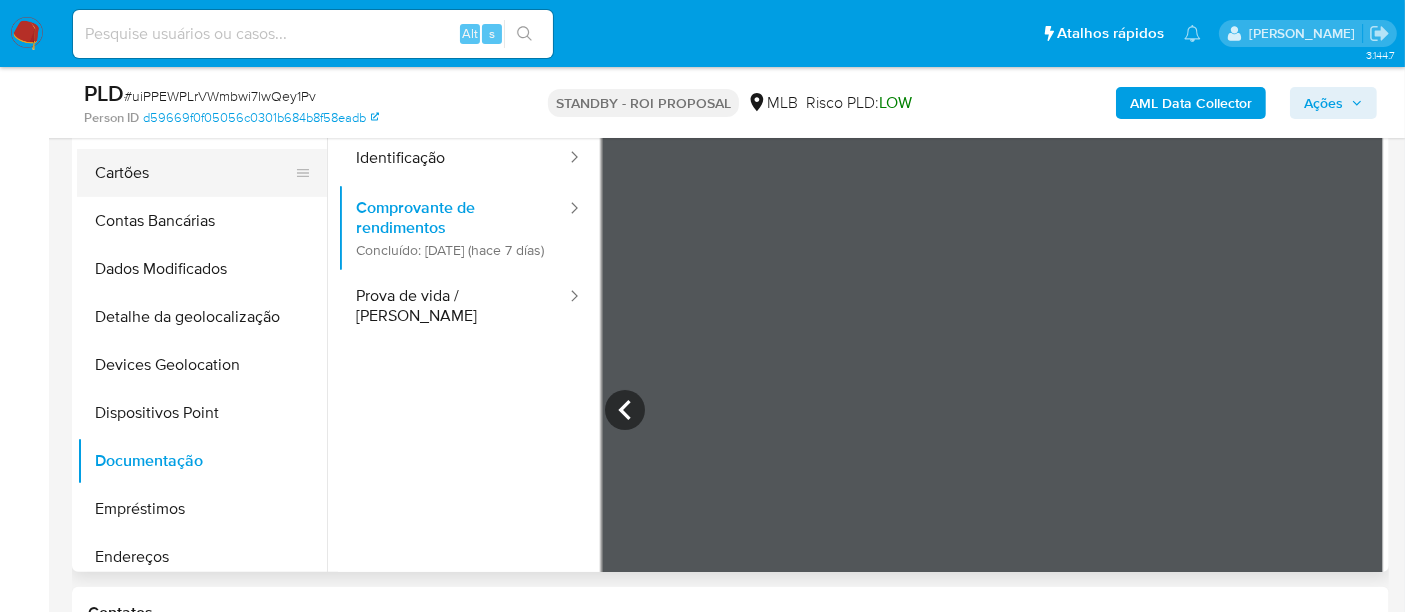 scroll, scrollTop: 0, scrollLeft: 0, axis: both 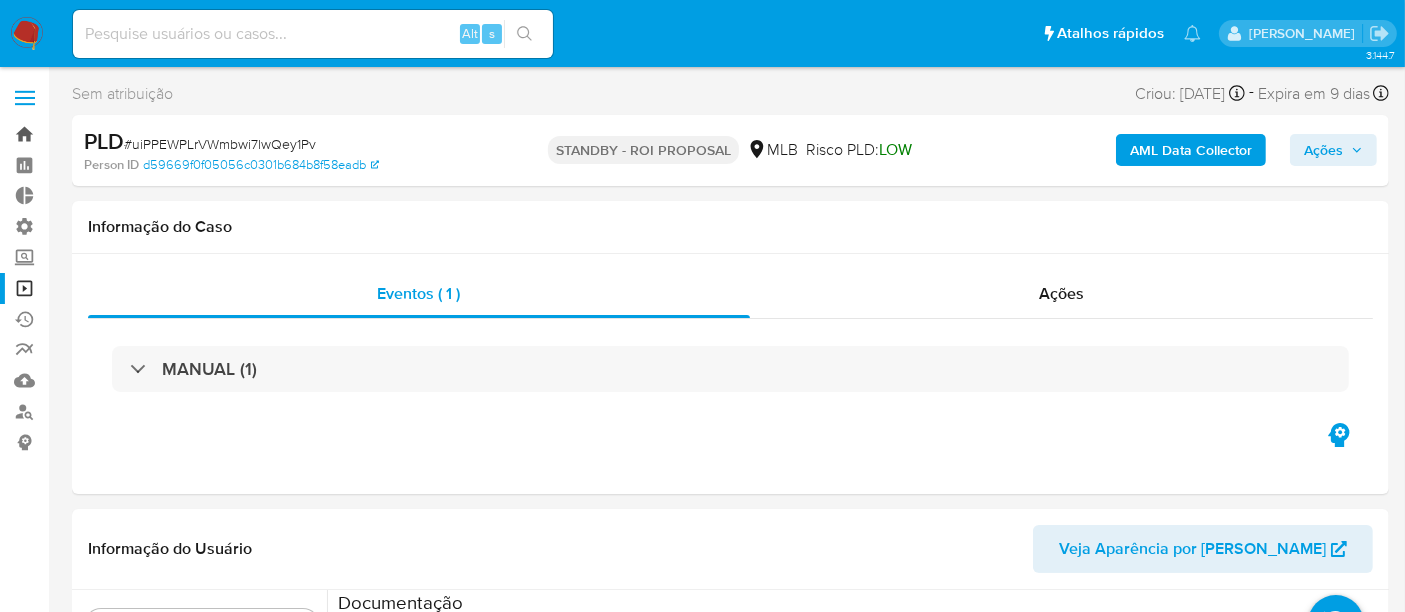 click on "Bandeja" at bounding box center [119, 134] 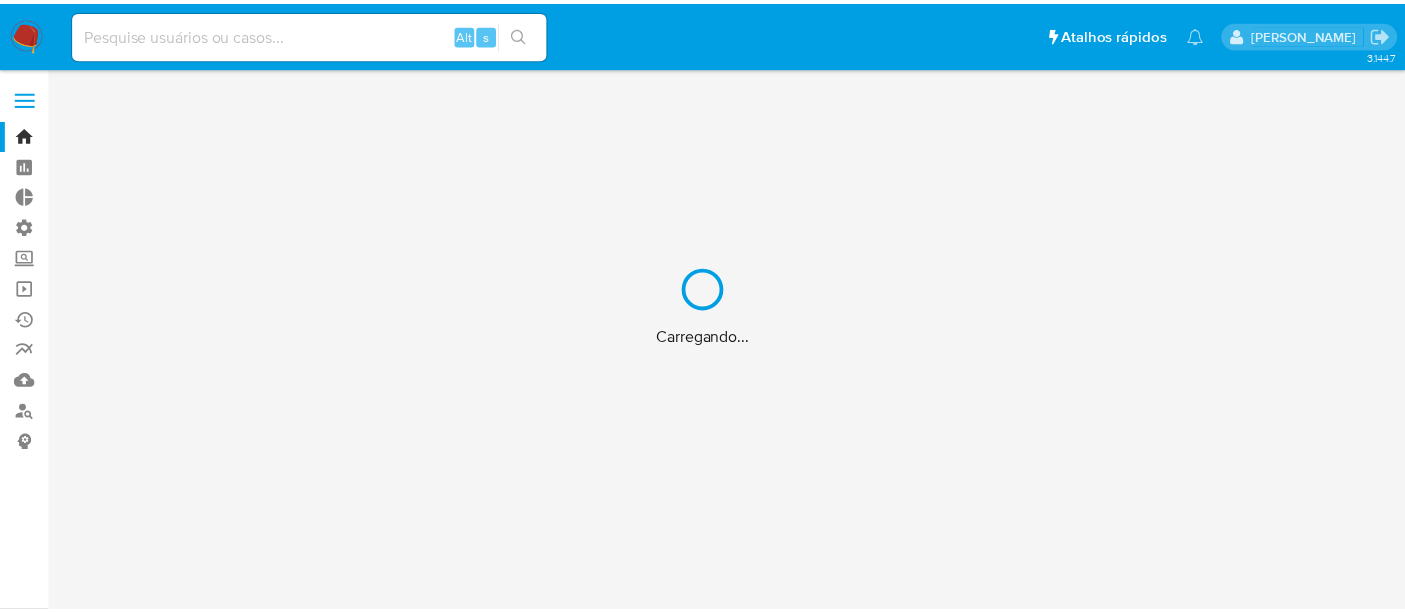 scroll, scrollTop: 0, scrollLeft: 0, axis: both 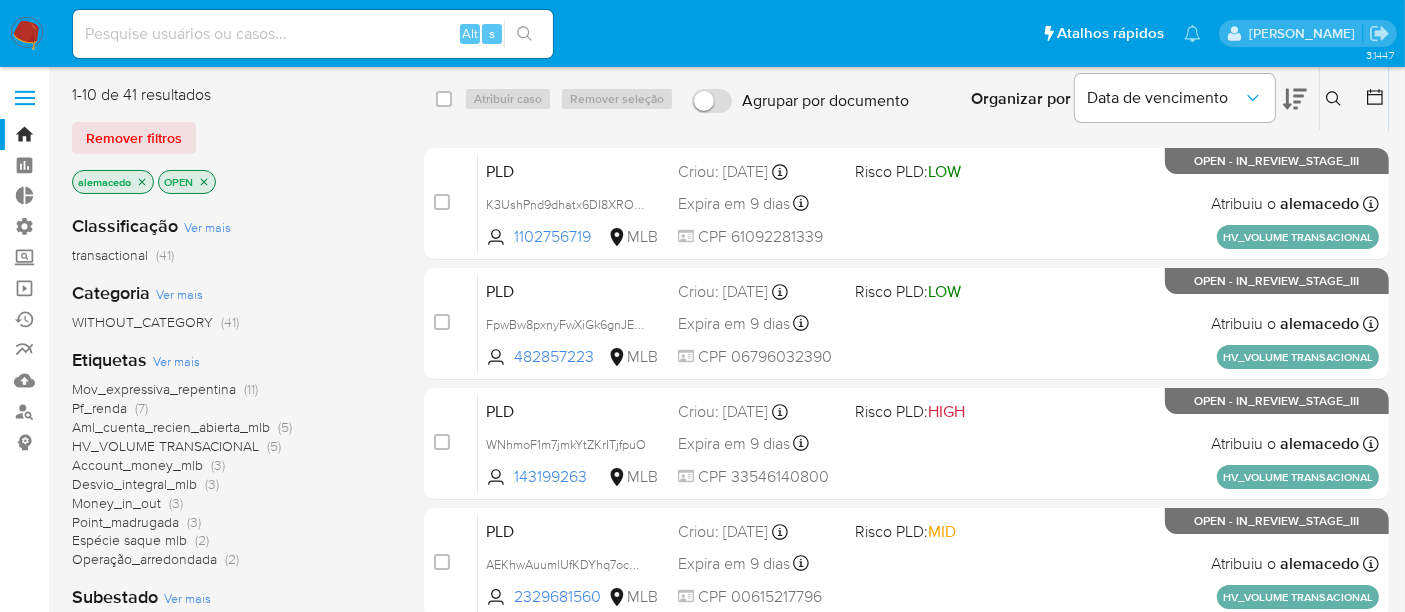 click 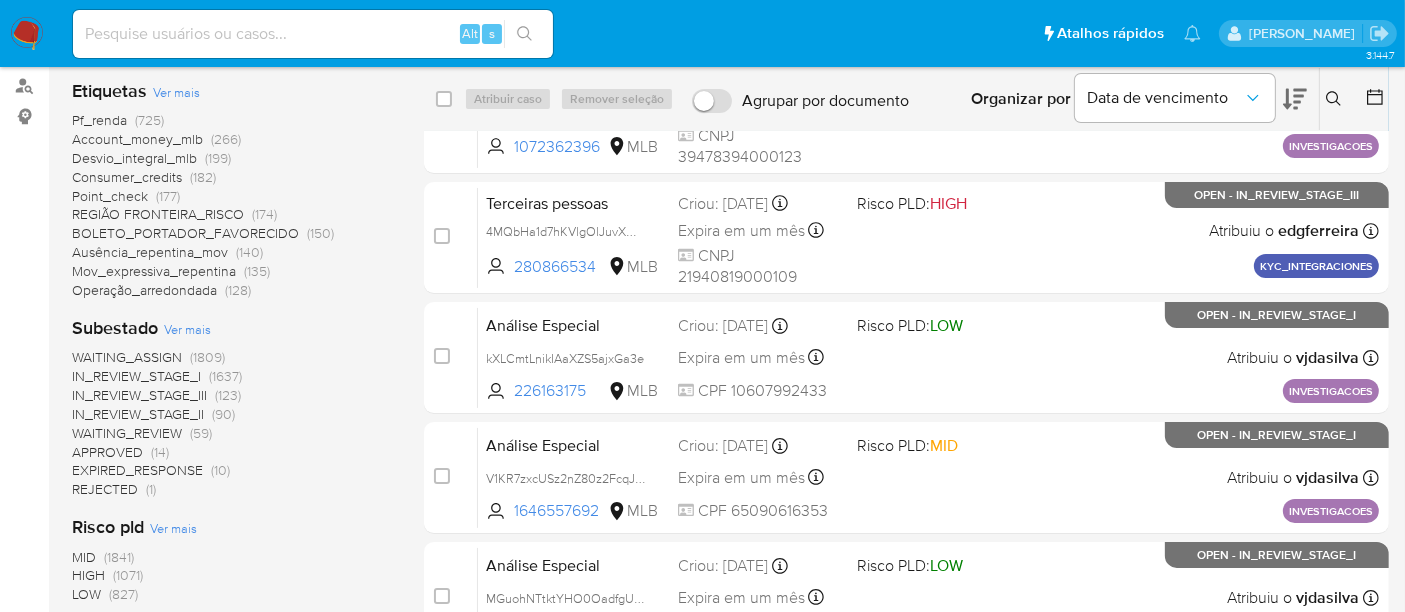 scroll, scrollTop: 333, scrollLeft: 0, axis: vertical 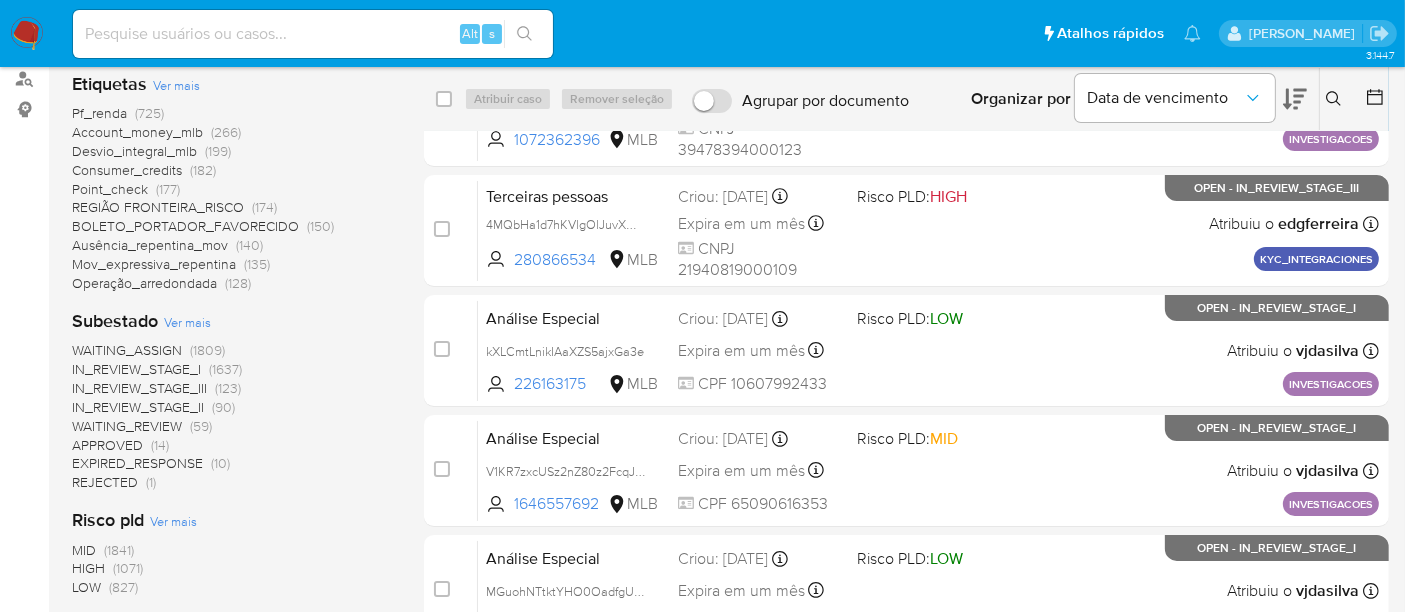 click on "IN_REVIEW_STAGE_I" at bounding box center [136, 369] 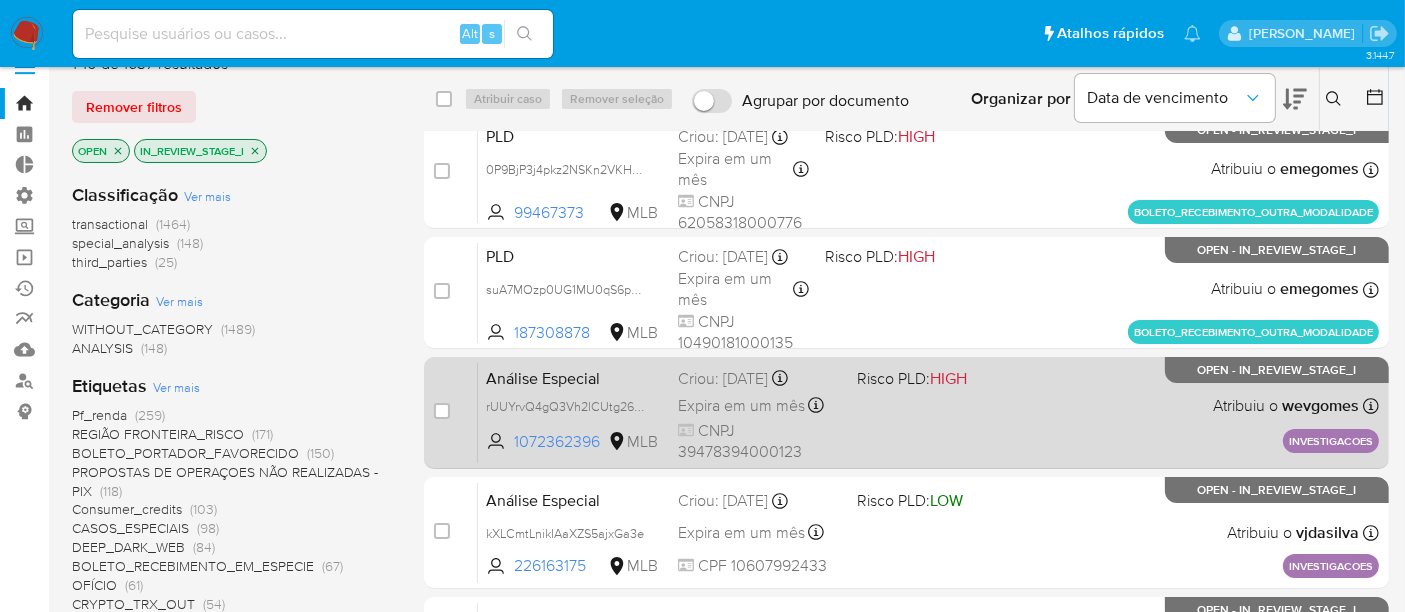 scroll, scrollTop: 0, scrollLeft: 0, axis: both 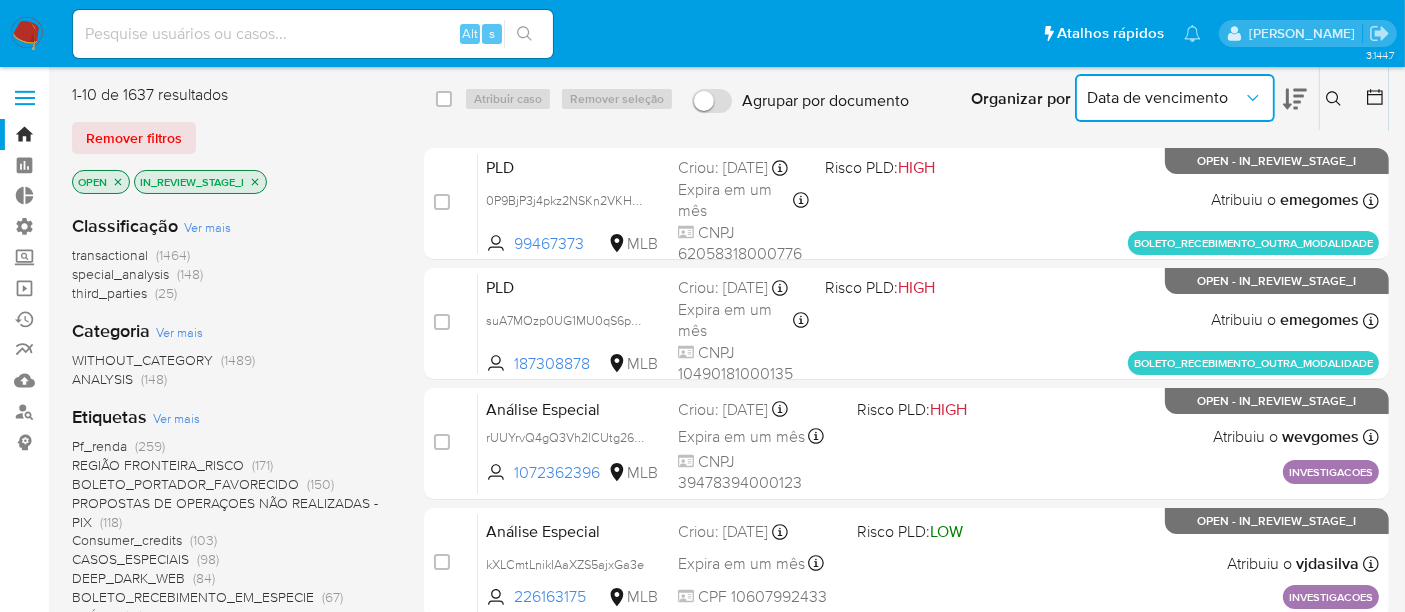 click on "Data de vencimento" at bounding box center [1175, 98] 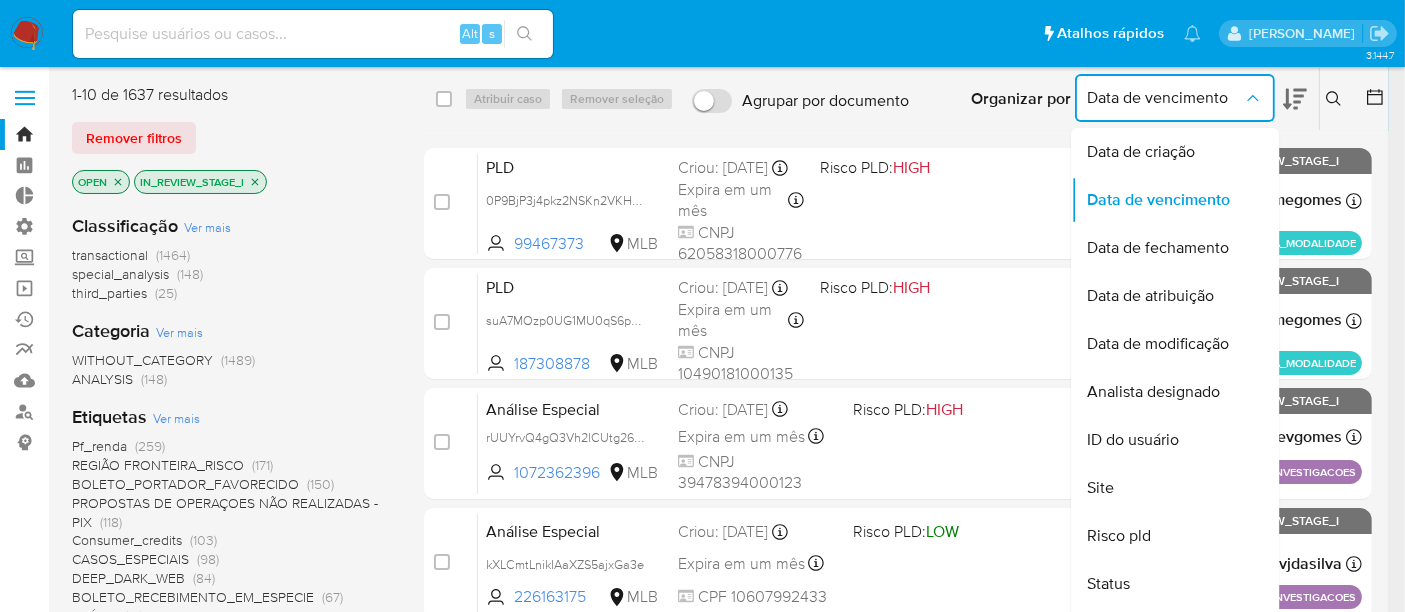 click 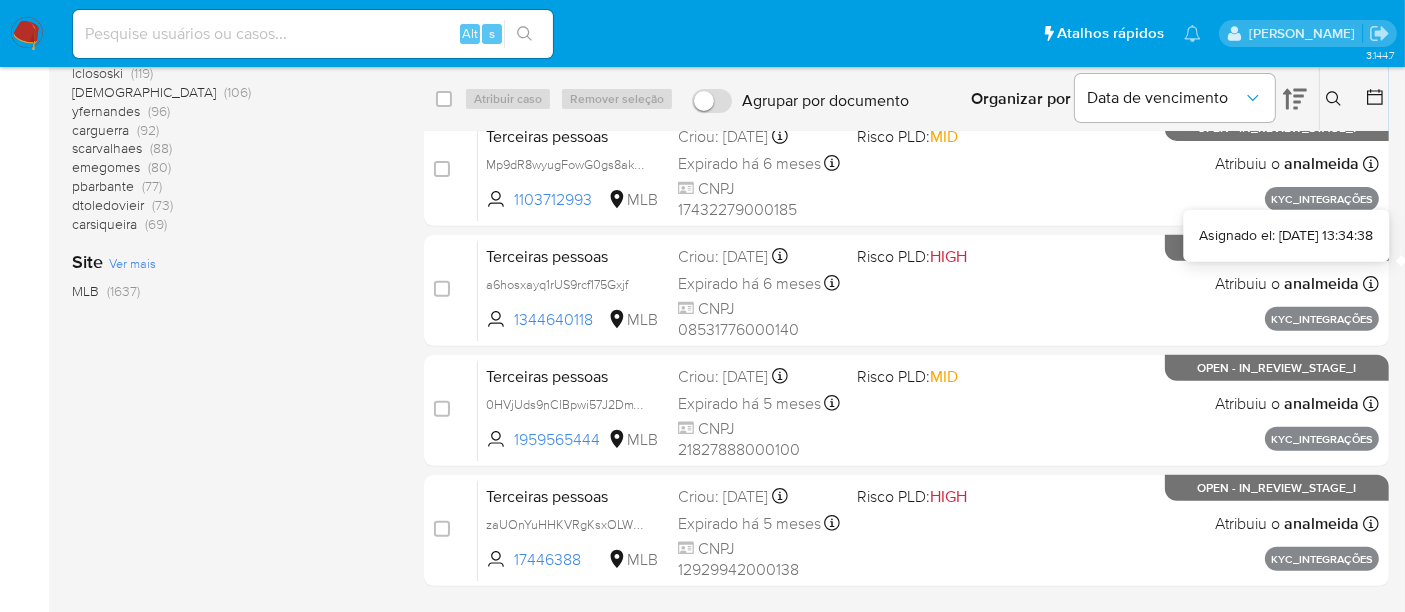 scroll, scrollTop: 811, scrollLeft: 0, axis: vertical 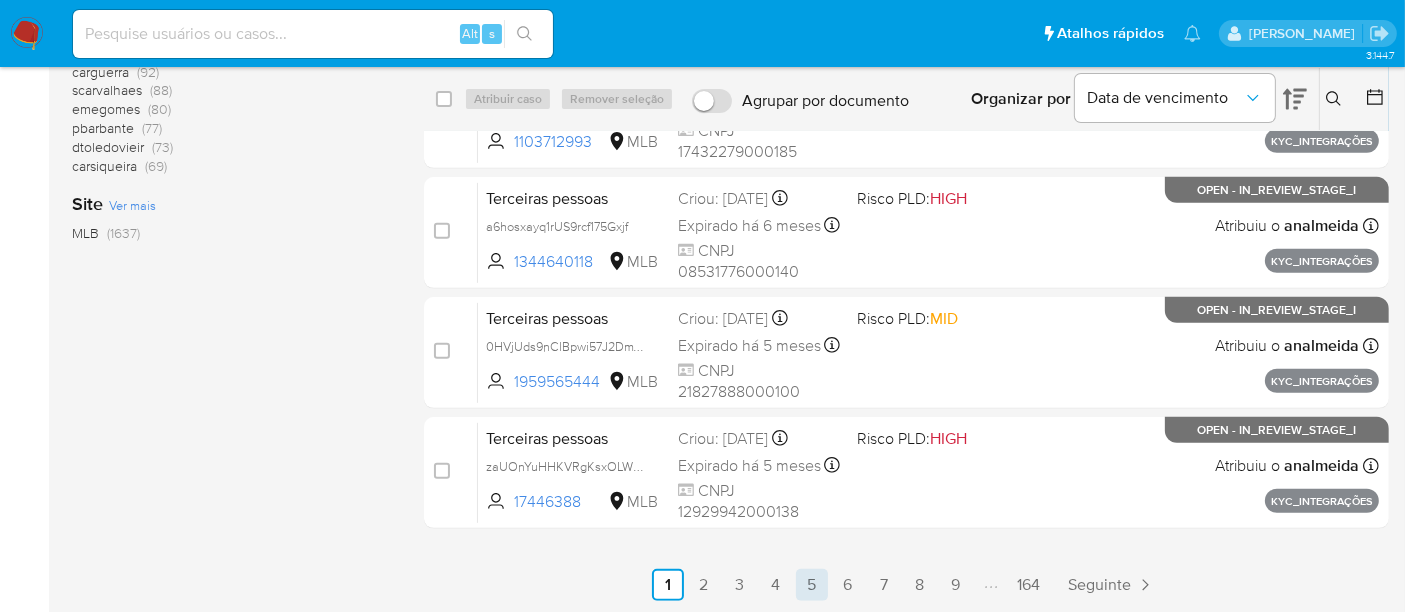 click on "5" at bounding box center (812, 585) 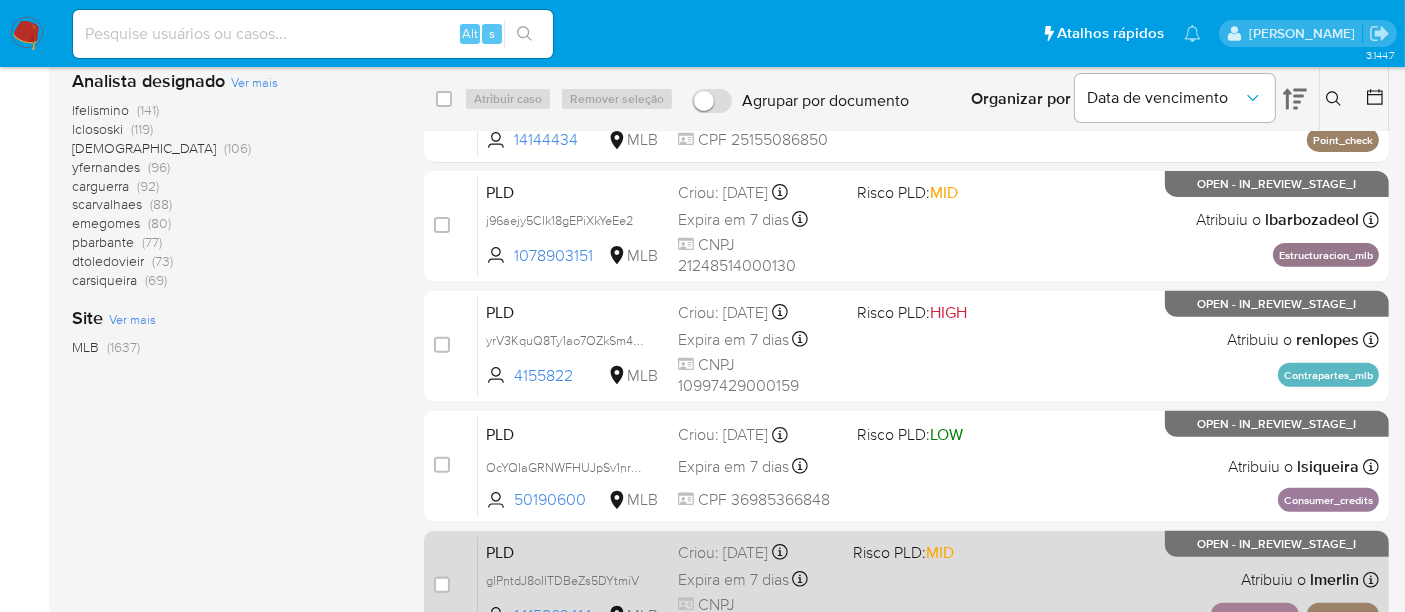 scroll, scrollTop: 811, scrollLeft: 0, axis: vertical 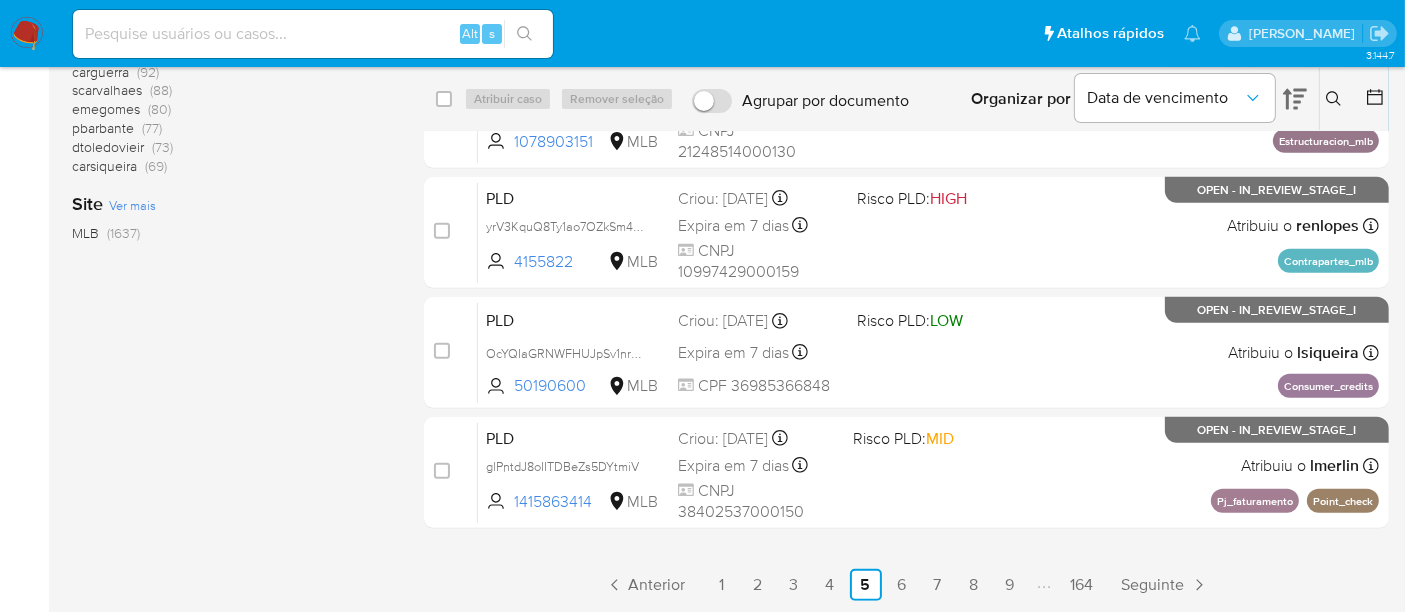 click on "4" at bounding box center (830, 585) 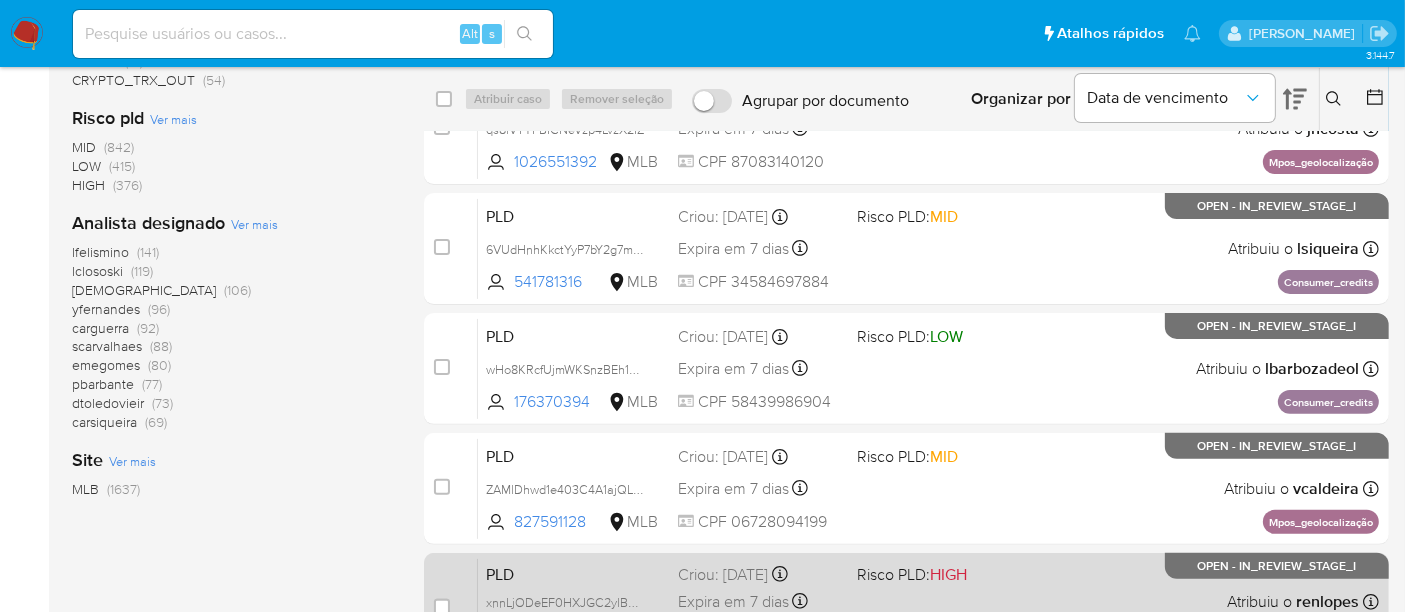 scroll, scrollTop: 811, scrollLeft: 0, axis: vertical 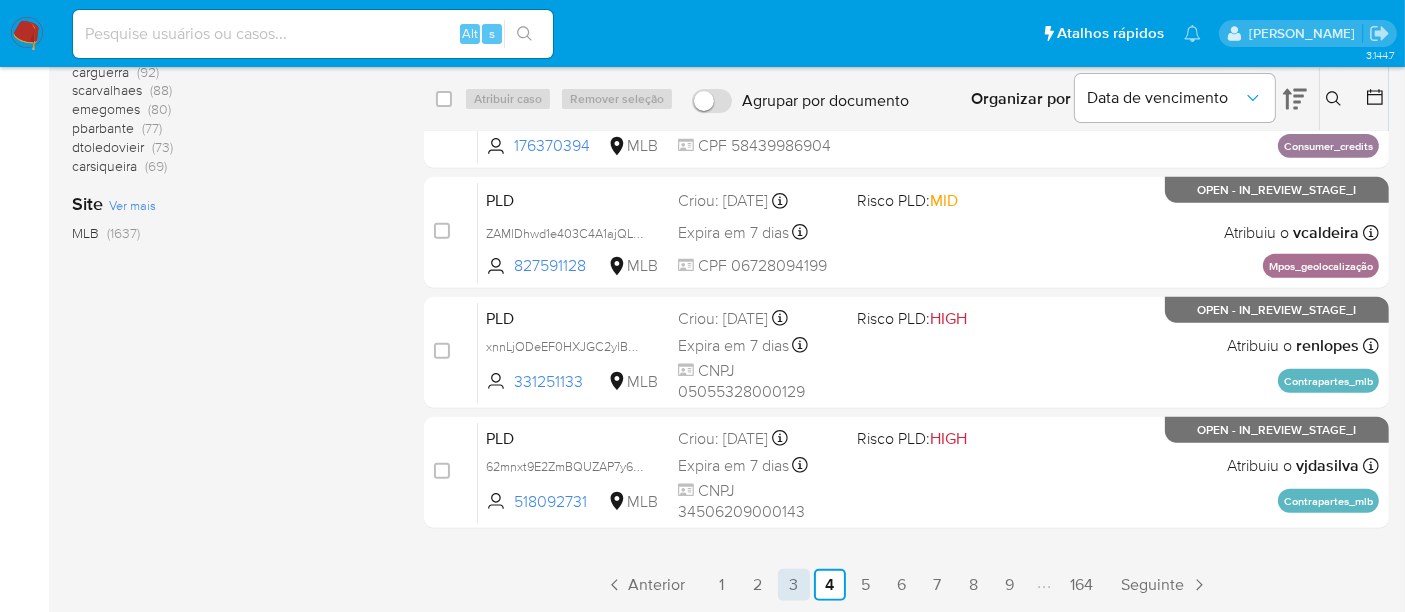 click on "3" at bounding box center (794, 585) 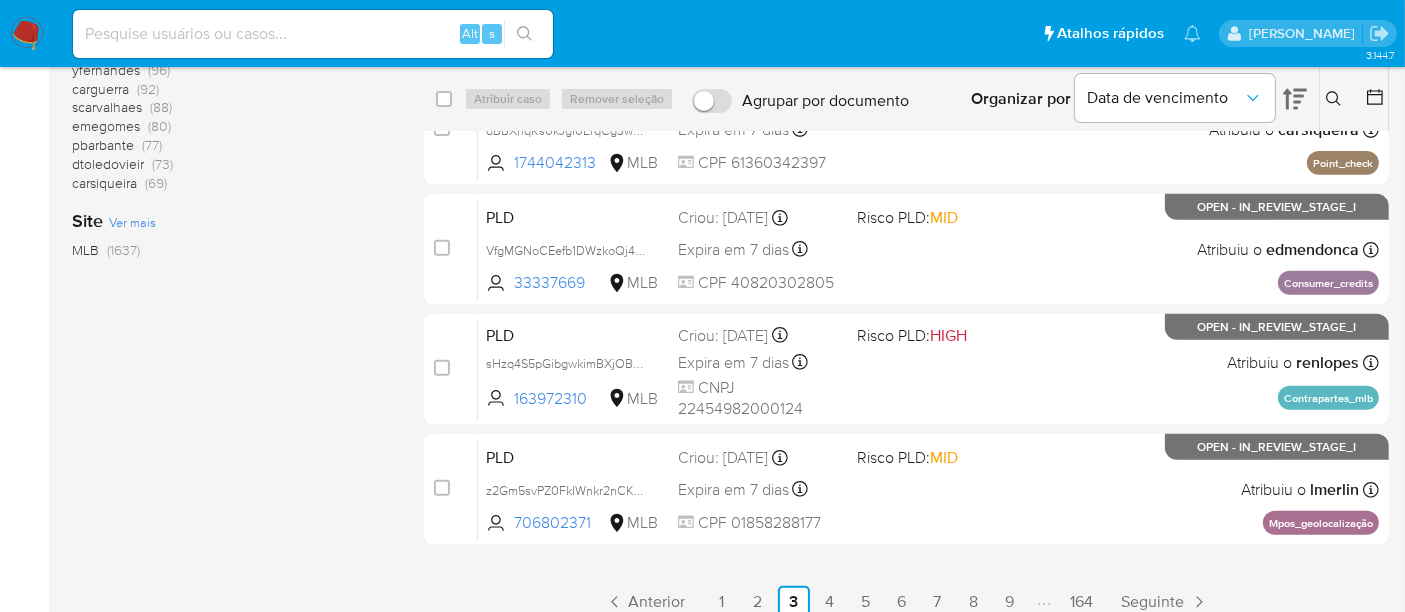 scroll, scrollTop: 811, scrollLeft: 0, axis: vertical 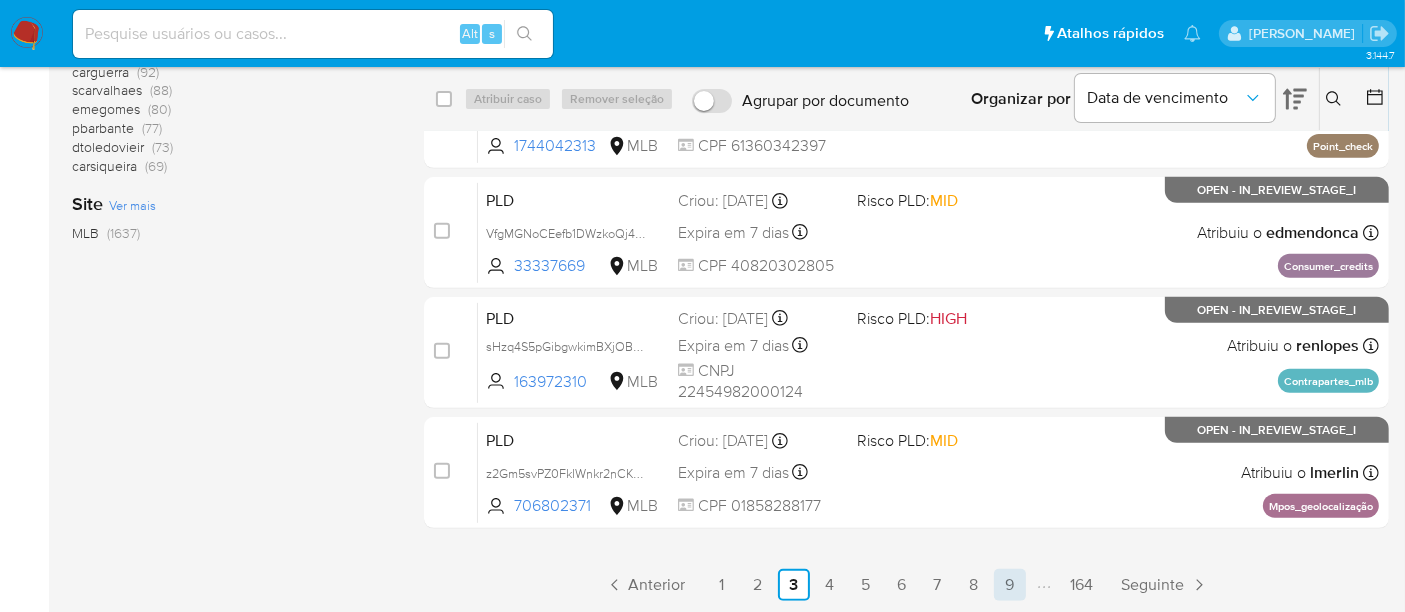 click on "9" at bounding box center [1010, 585] 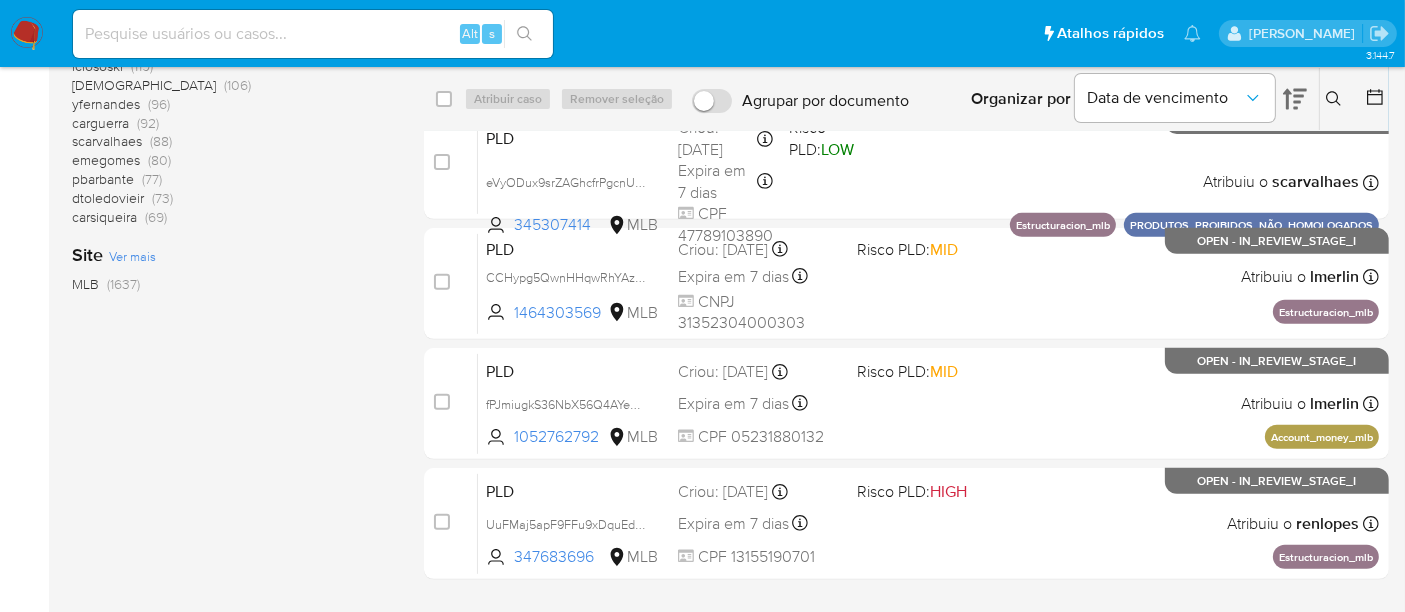 scroll, scrollTop: 811, scrollLeft: 0, axis: vertical 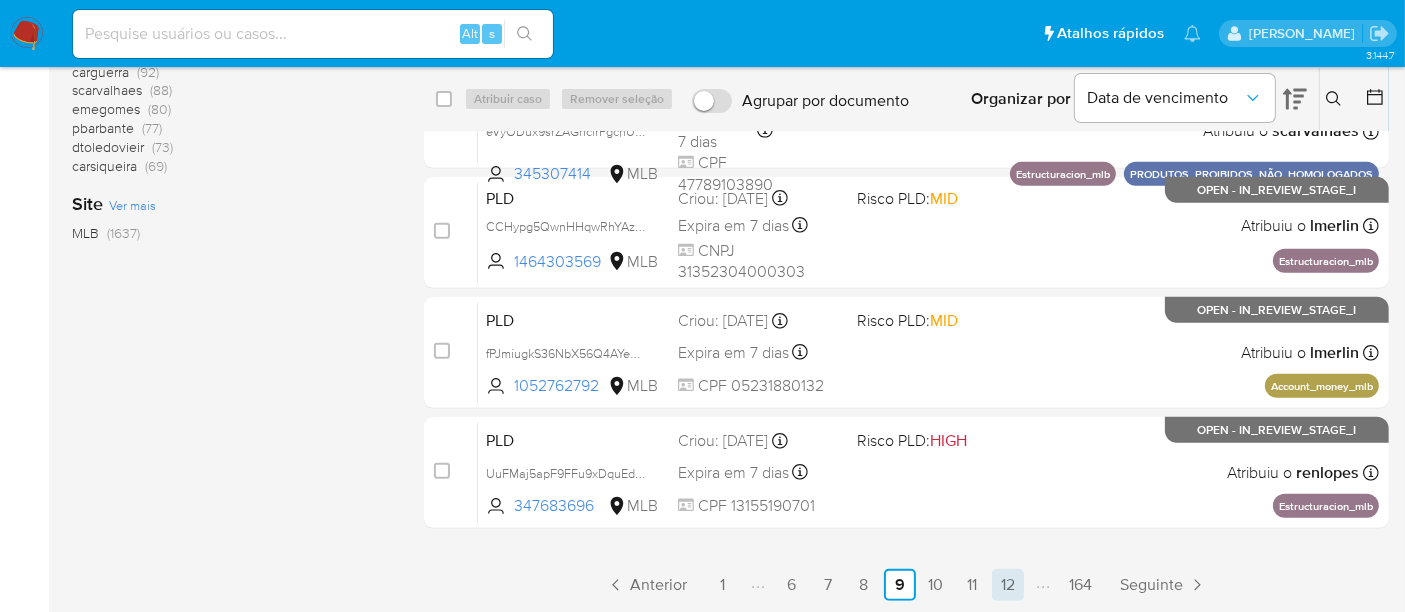 click on "12" at bounding box center (1008, 585) 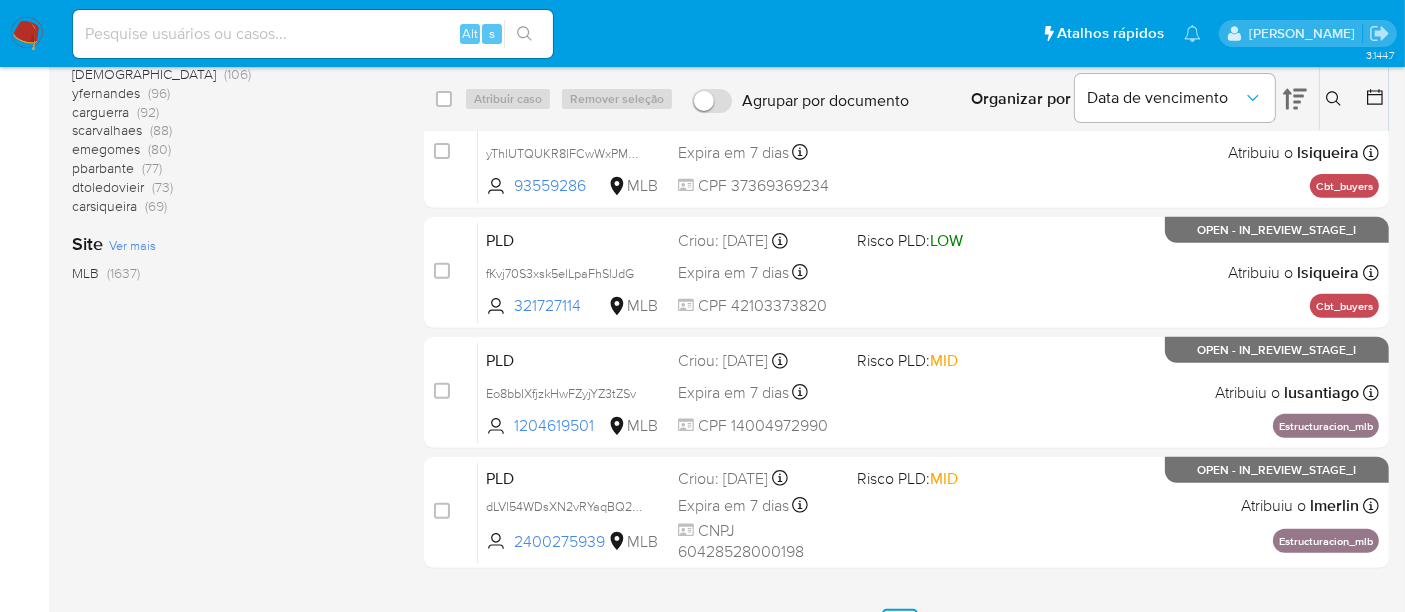 scroll, scrollTop: 811, scrollLeft: 0, axis: vertical 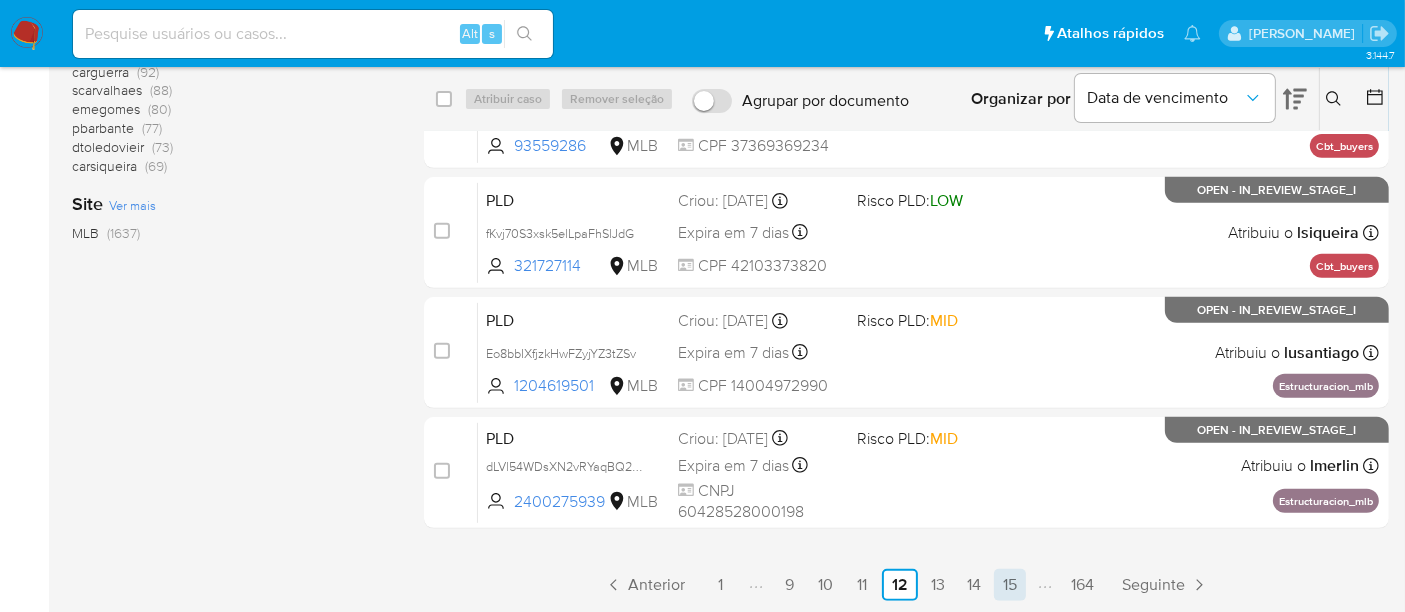 click on "15" at bounding box center [1010, 585] 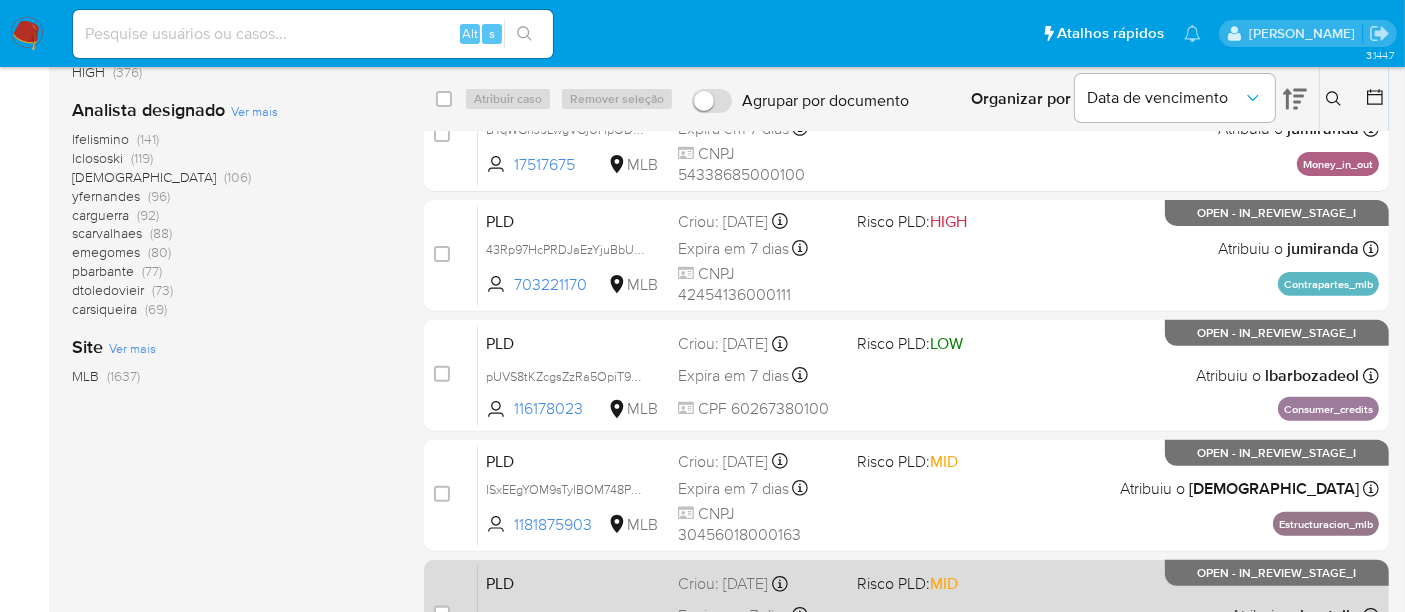 scroll, scrollTop: 811, scrollLeft: 0, axis: vertical 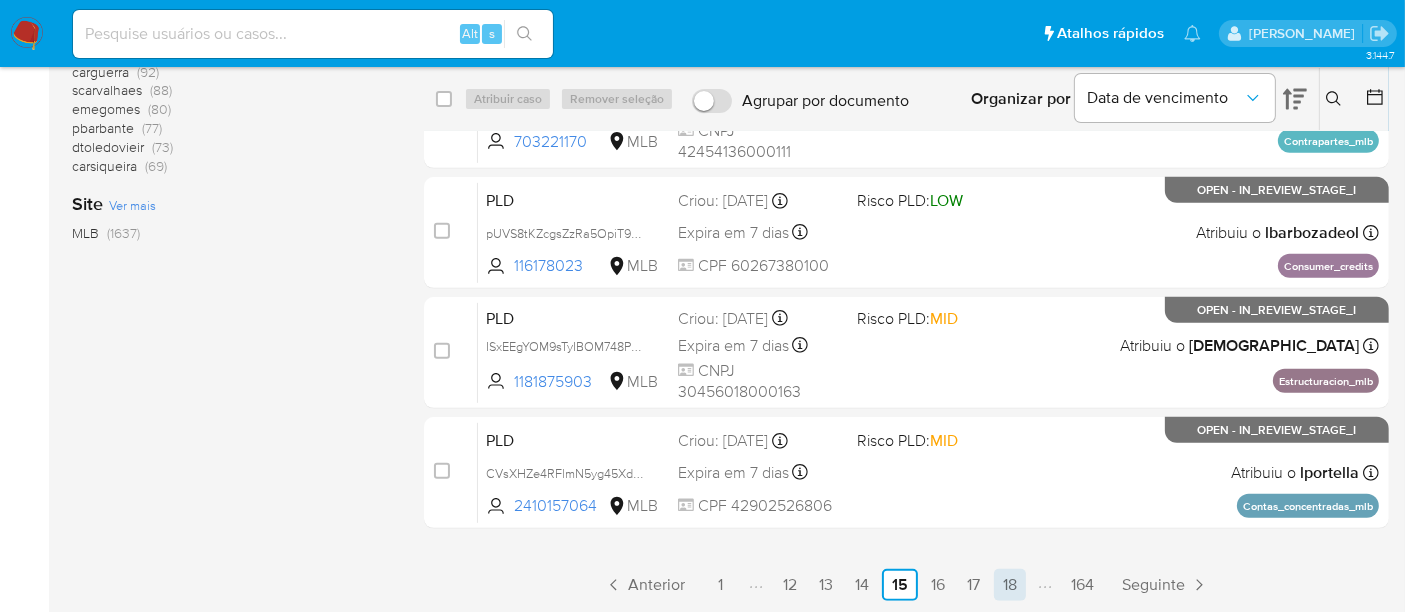 click on "18" at bounding box center (1010, 585) 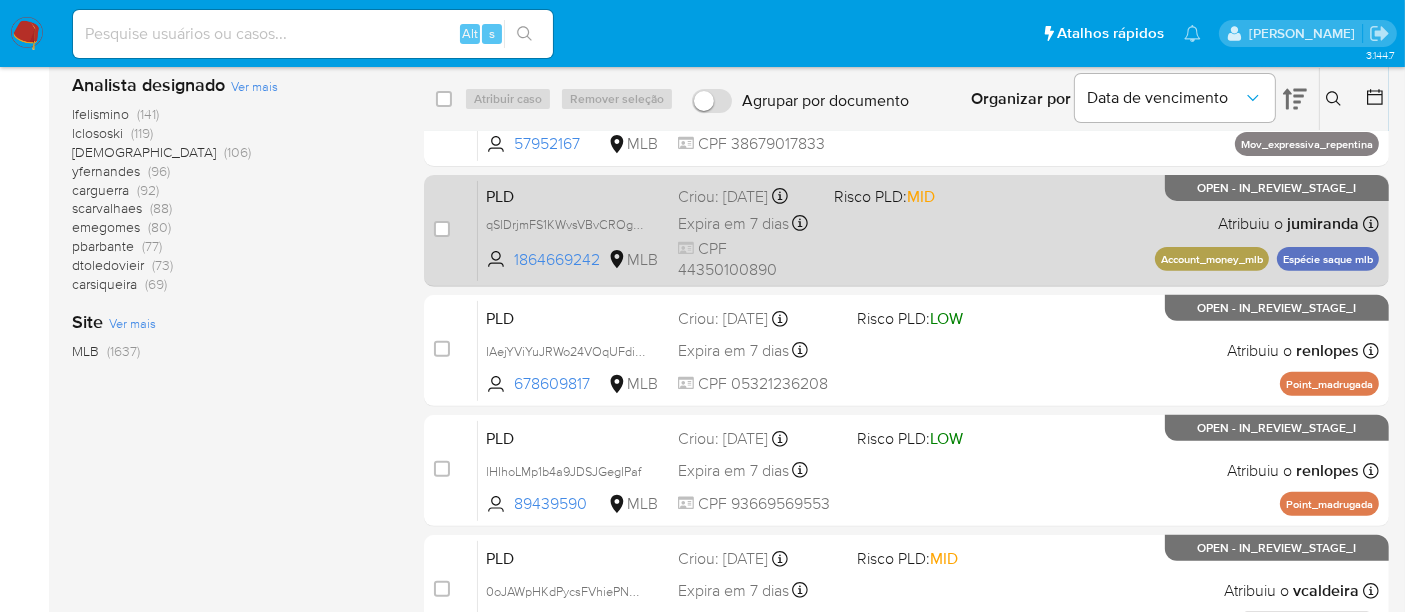 scroll, scrollTop: 811, scrollLeft: 0, axis: vertical 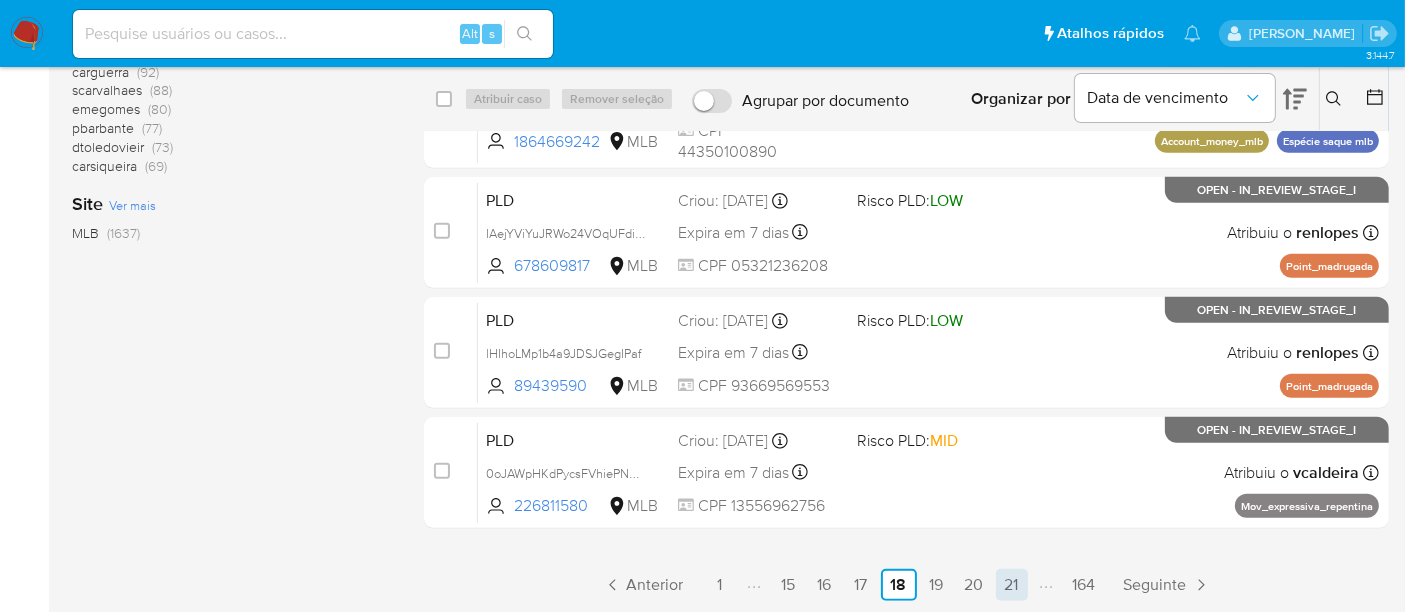 click on "21" at bounding box center (1012, 585) 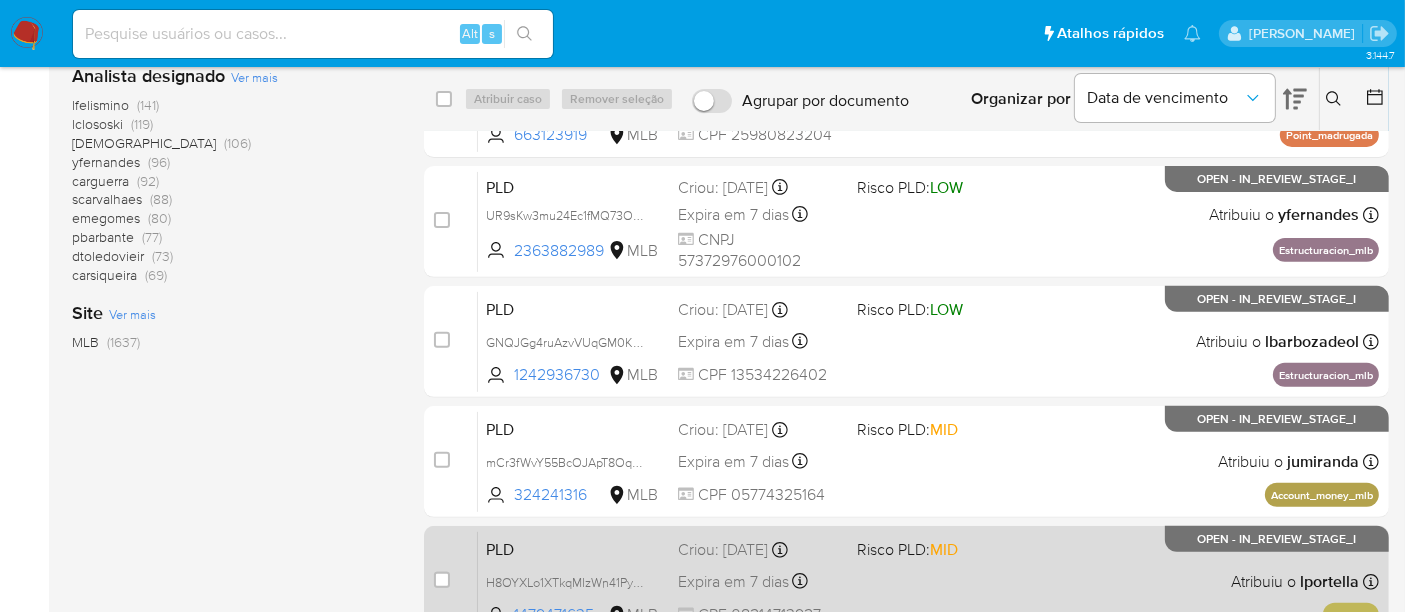 scroll, scrollTop: 811, scrollLeft: 0, axis: vertical 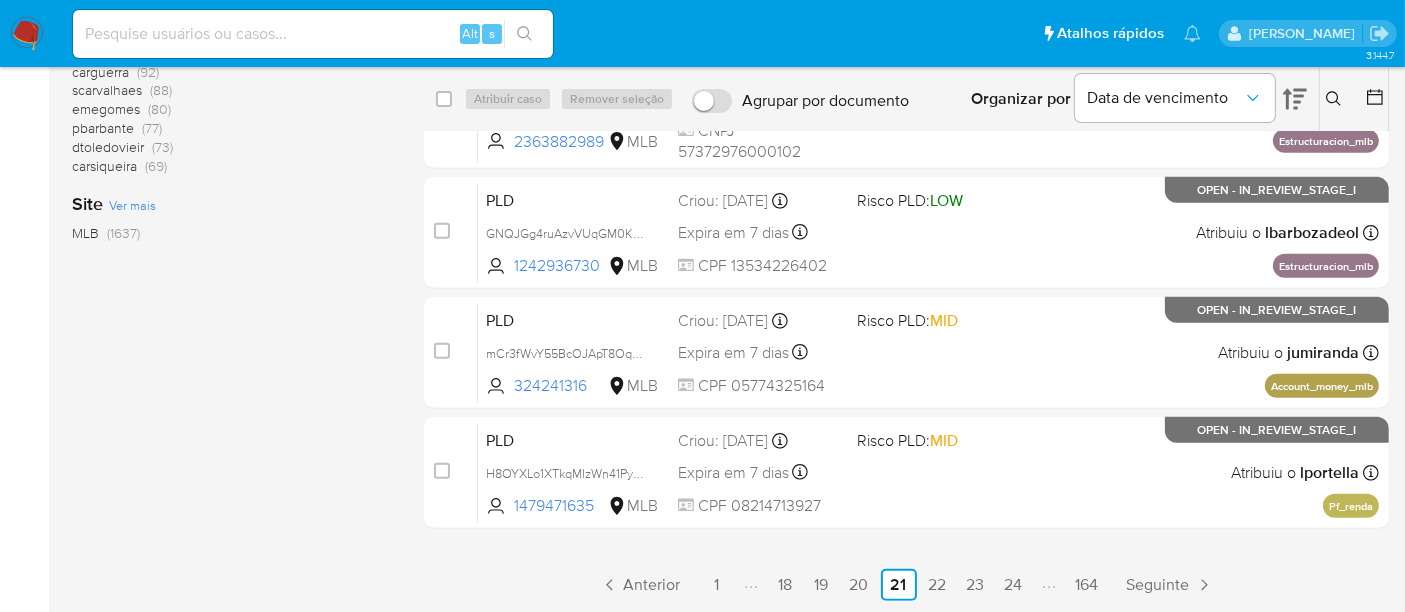 click on "24" at bounding box center (1014, 585) 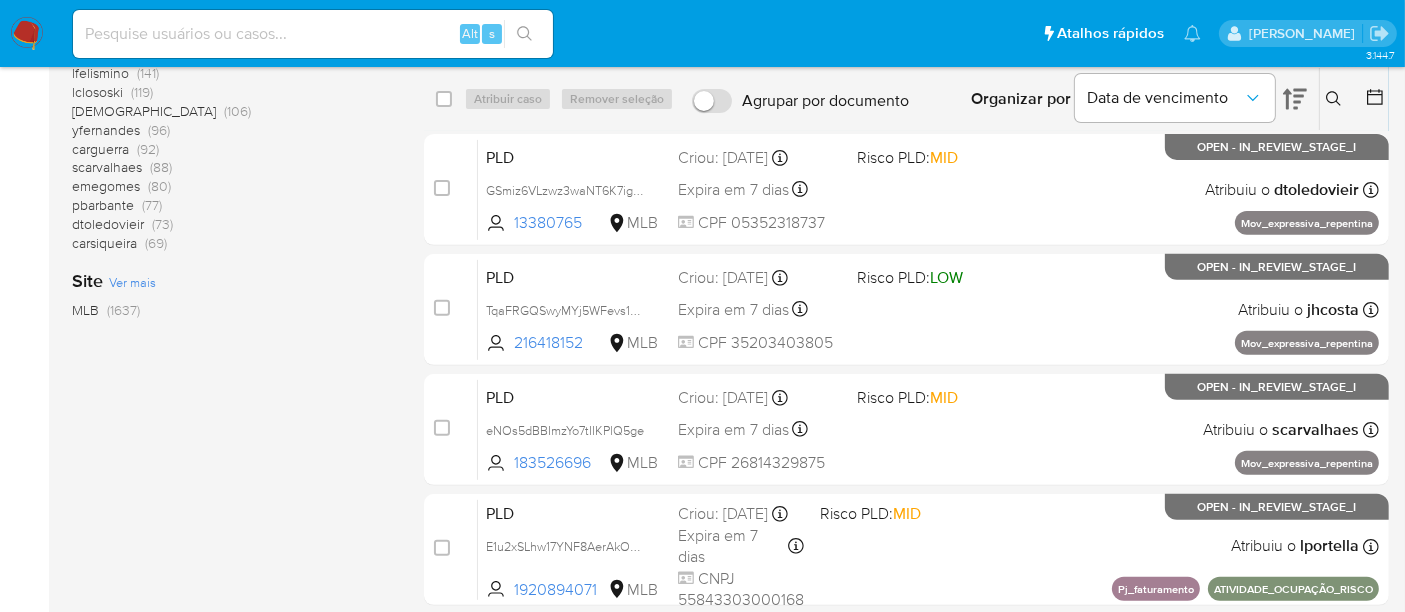 scroll, scrollTop: 811, scrollLeft: 0, axis: vertical 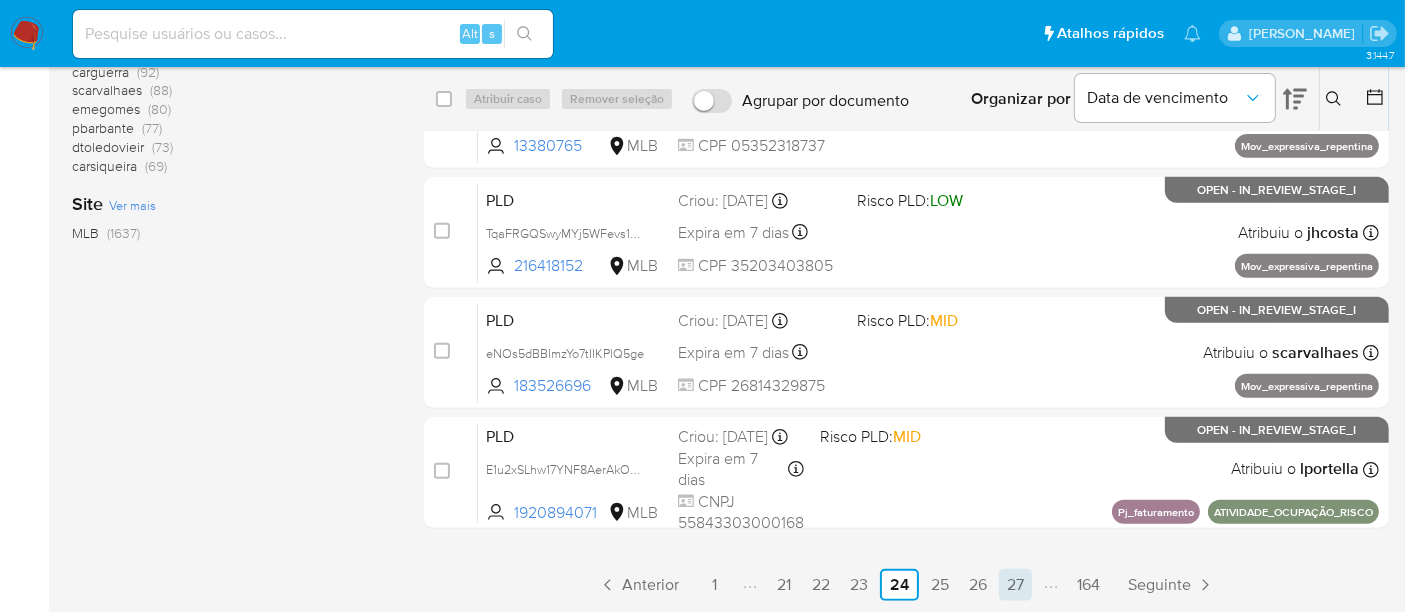click on "27" at bounding box center (1015, 585) 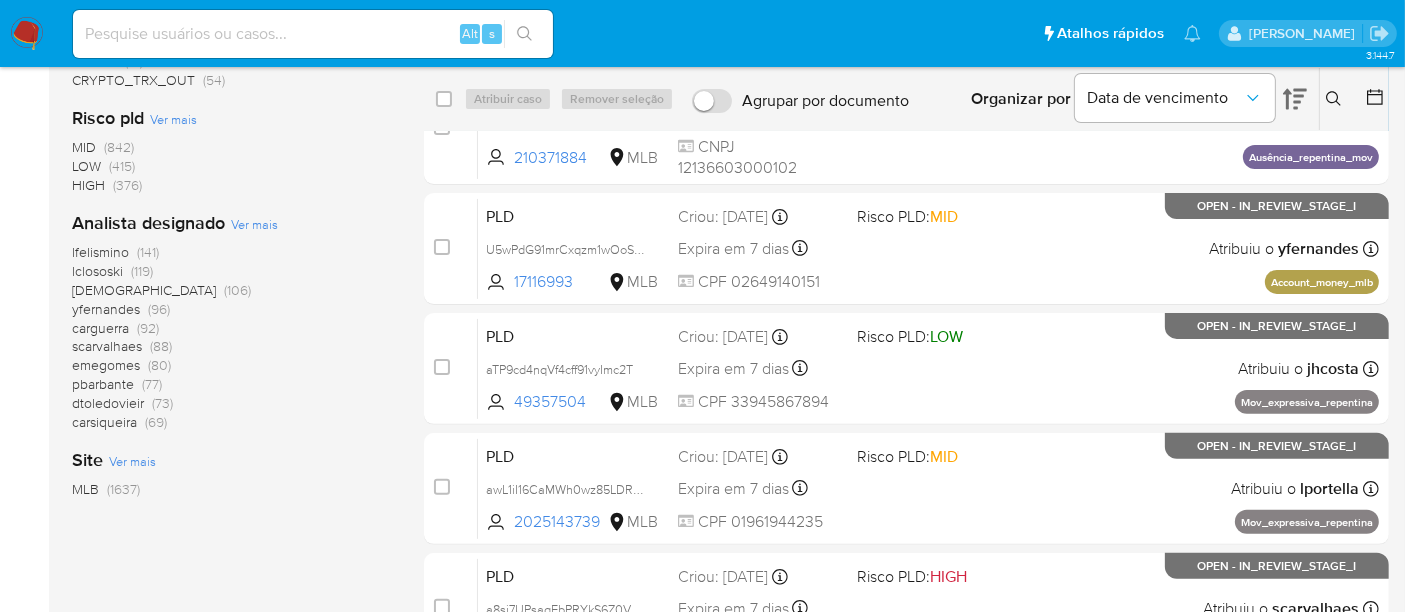 scroll, scrollTop: 811, scrollLeft: 0, axis: vertical 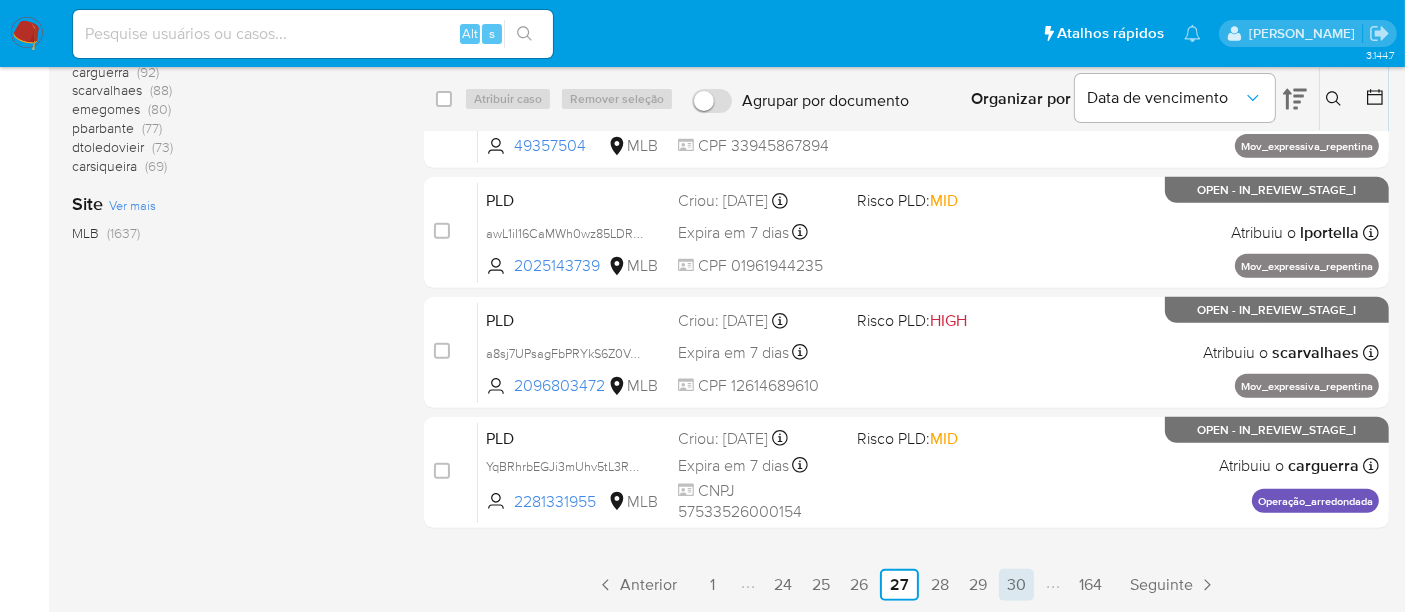 click on "30" at bounding box center [1016, 585] 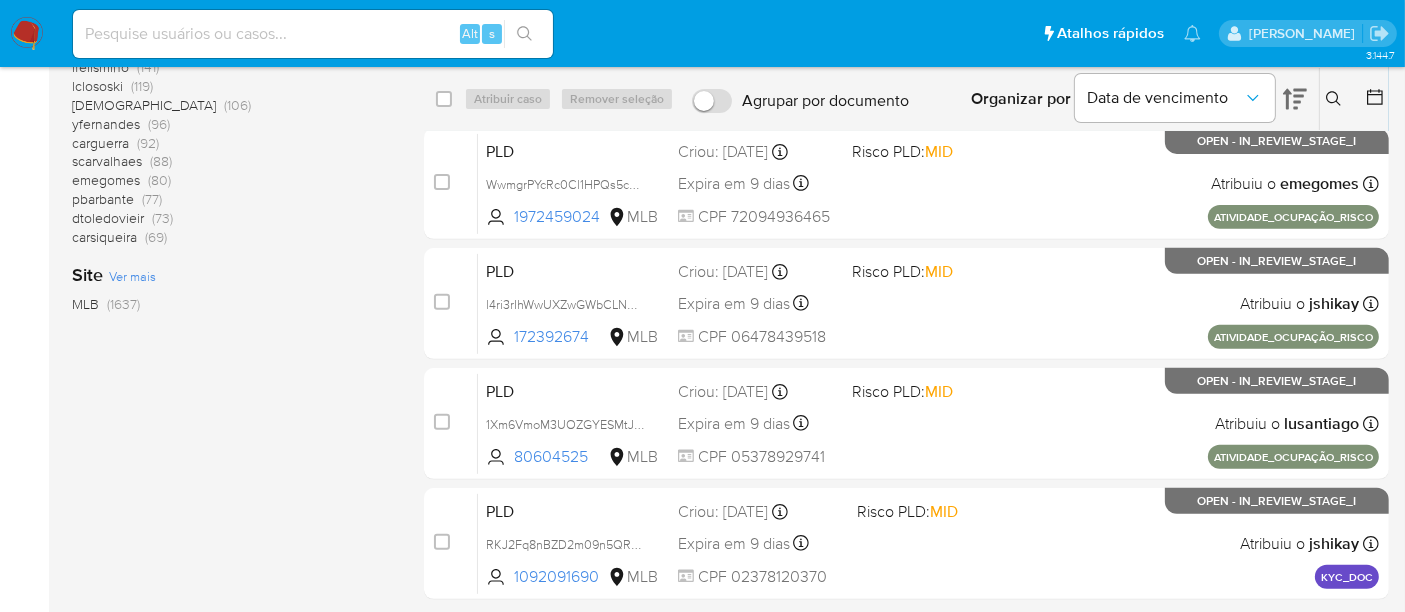 scroll, scrollTop: 811, scrollLeft: 0, axis: vertical 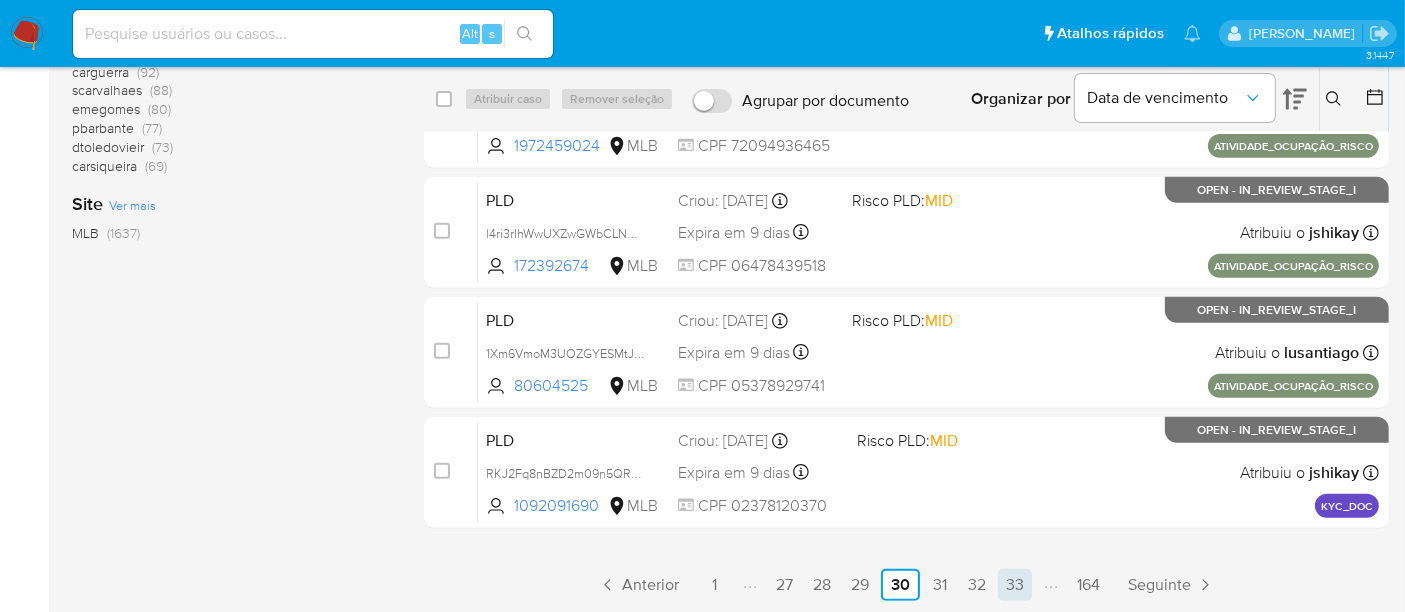 click on "33" at bounding box center (1015, 585) 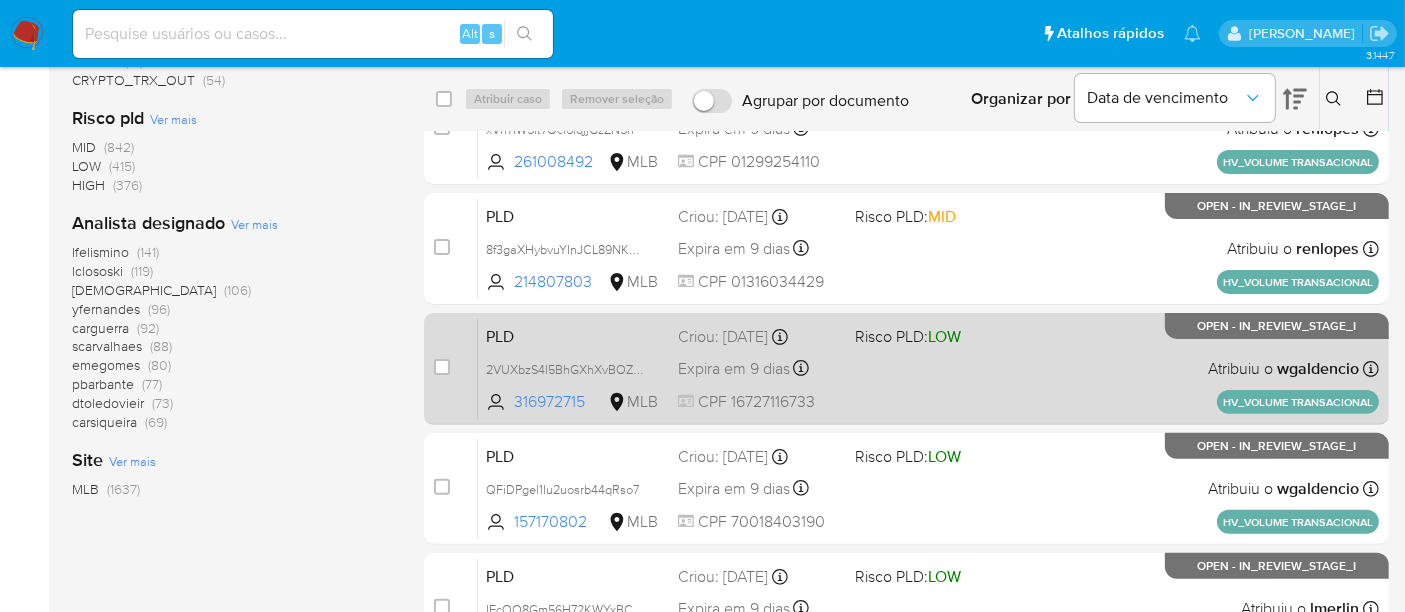 scroll, scrollTop: 811, scrollLeft: 0, axis: vertical 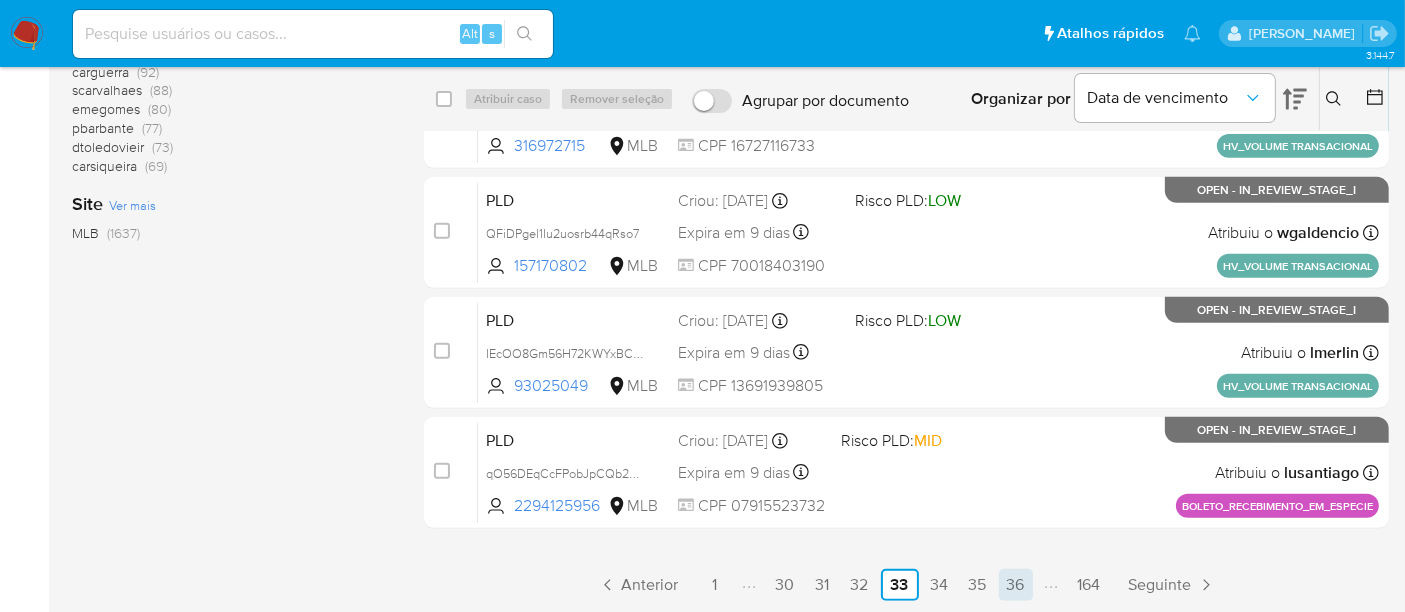 click on "36" at bounding box center (1016, 585) 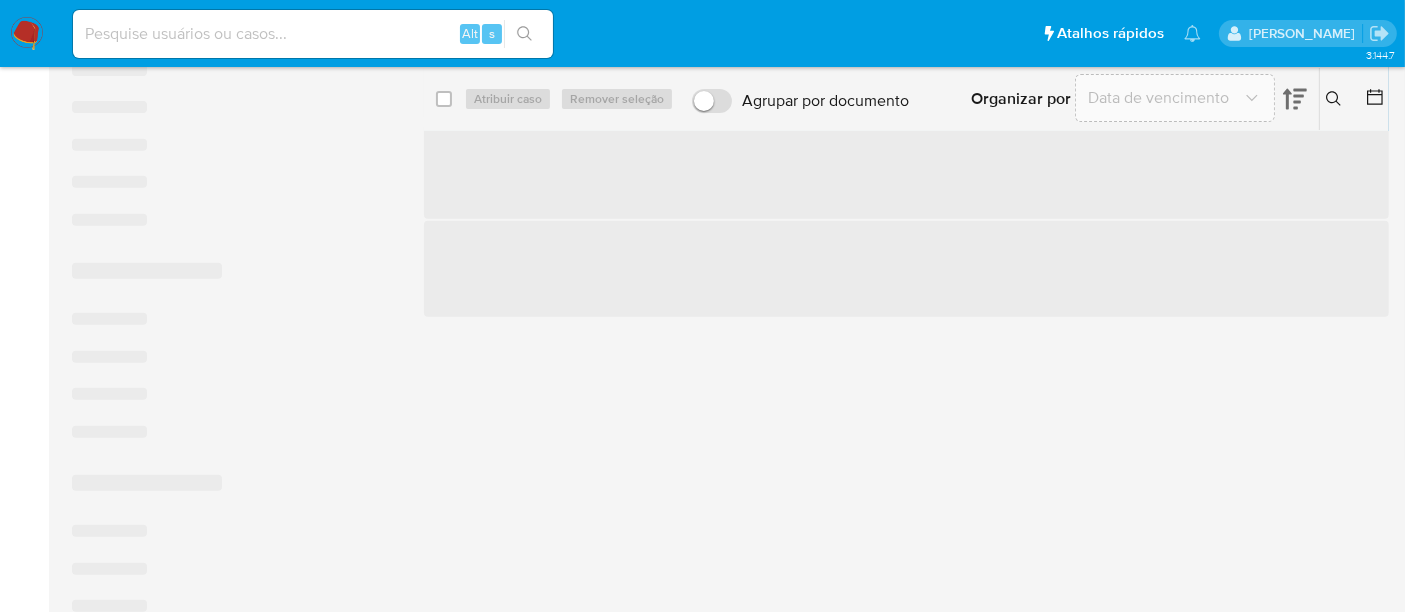 scroll 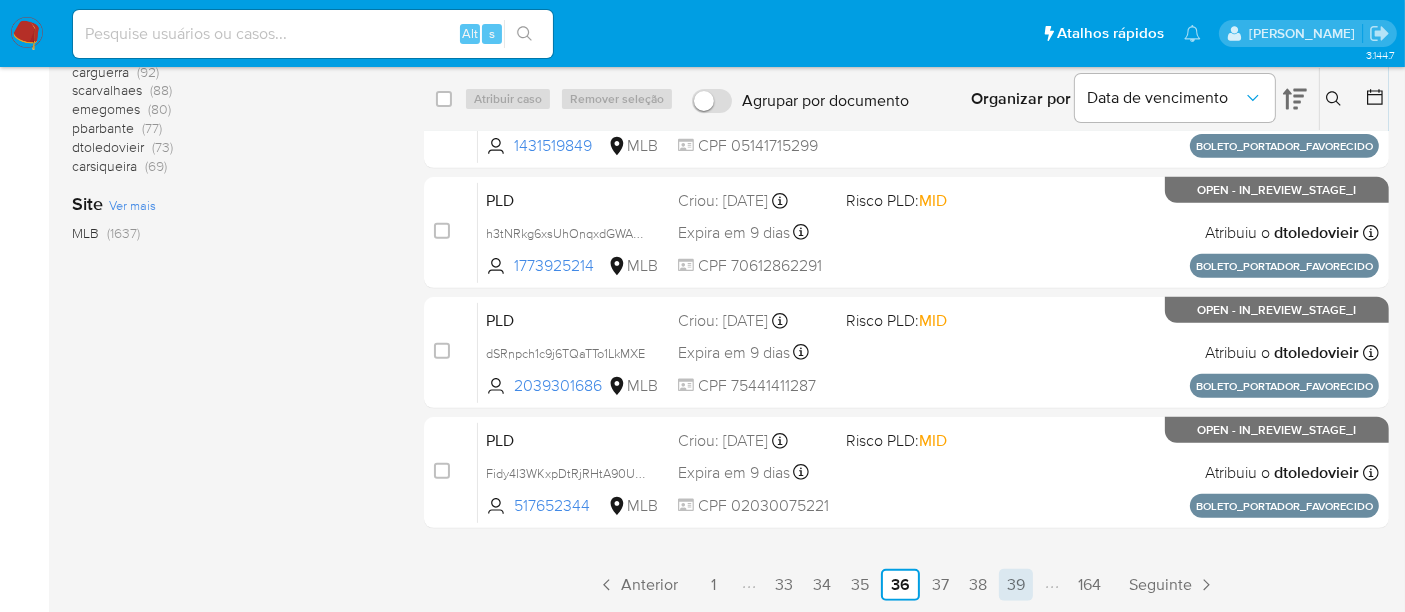 click on "39" at bounding box center [1016, 585] 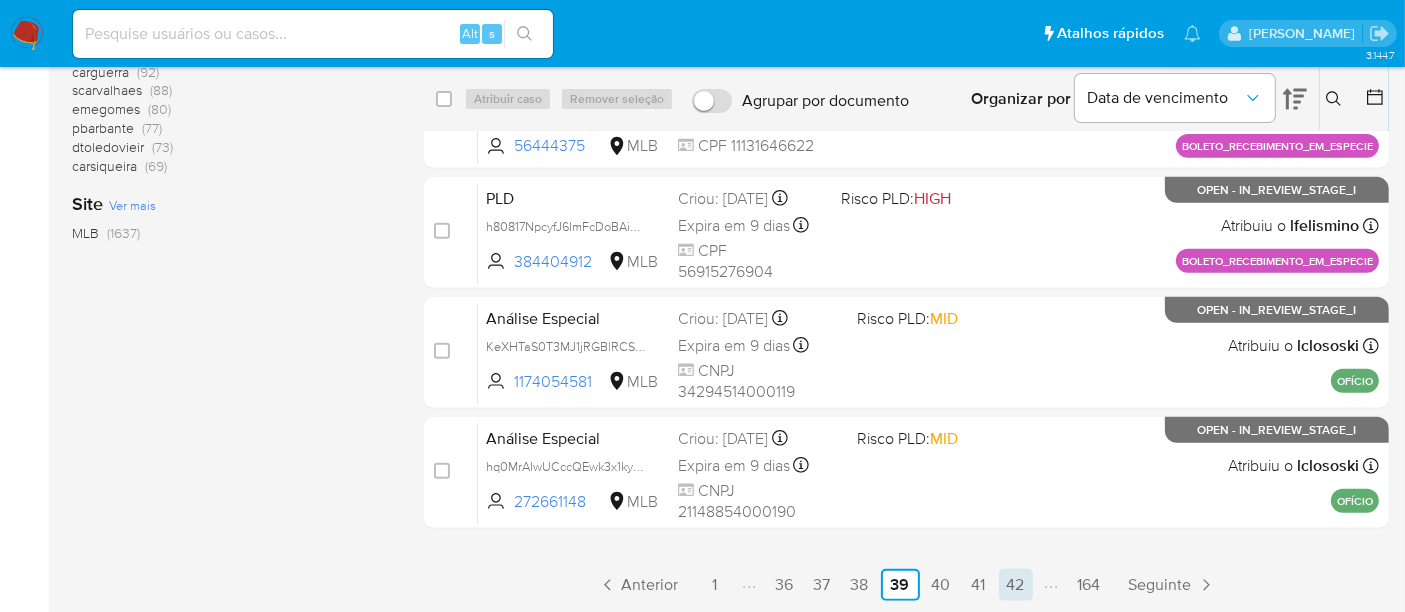 click on "42" at bounding box center (1016, 585) 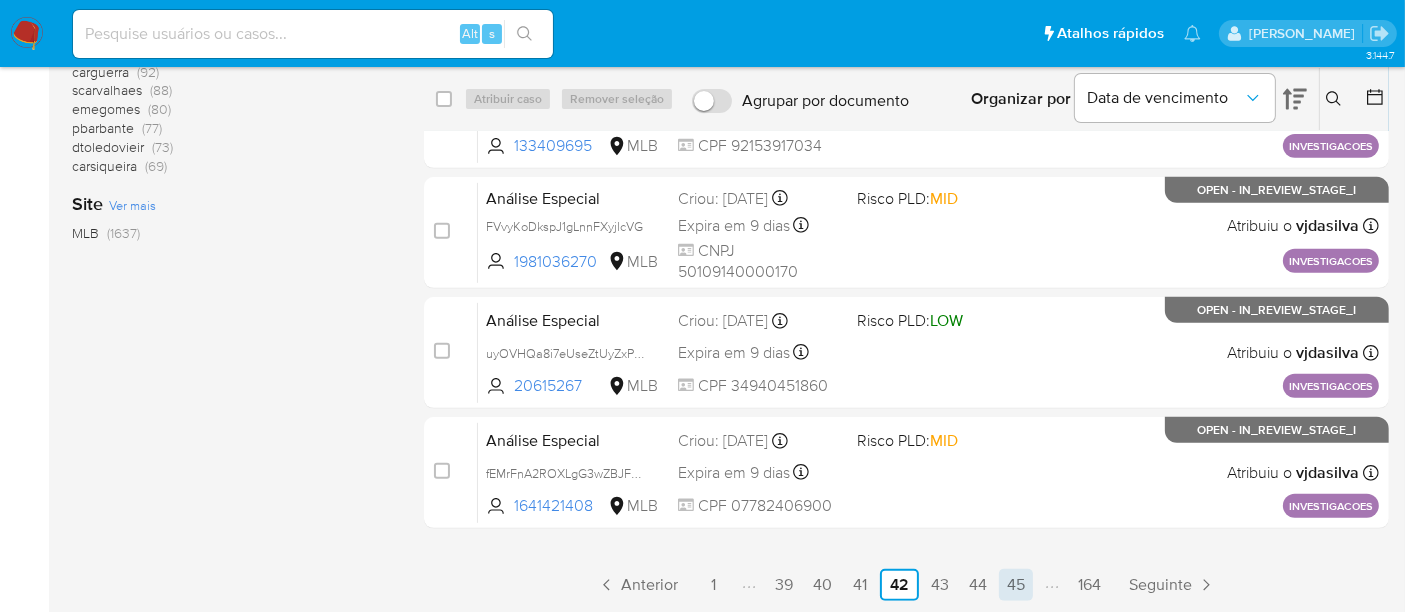 click on "45" at bounding box center (1016, 585) 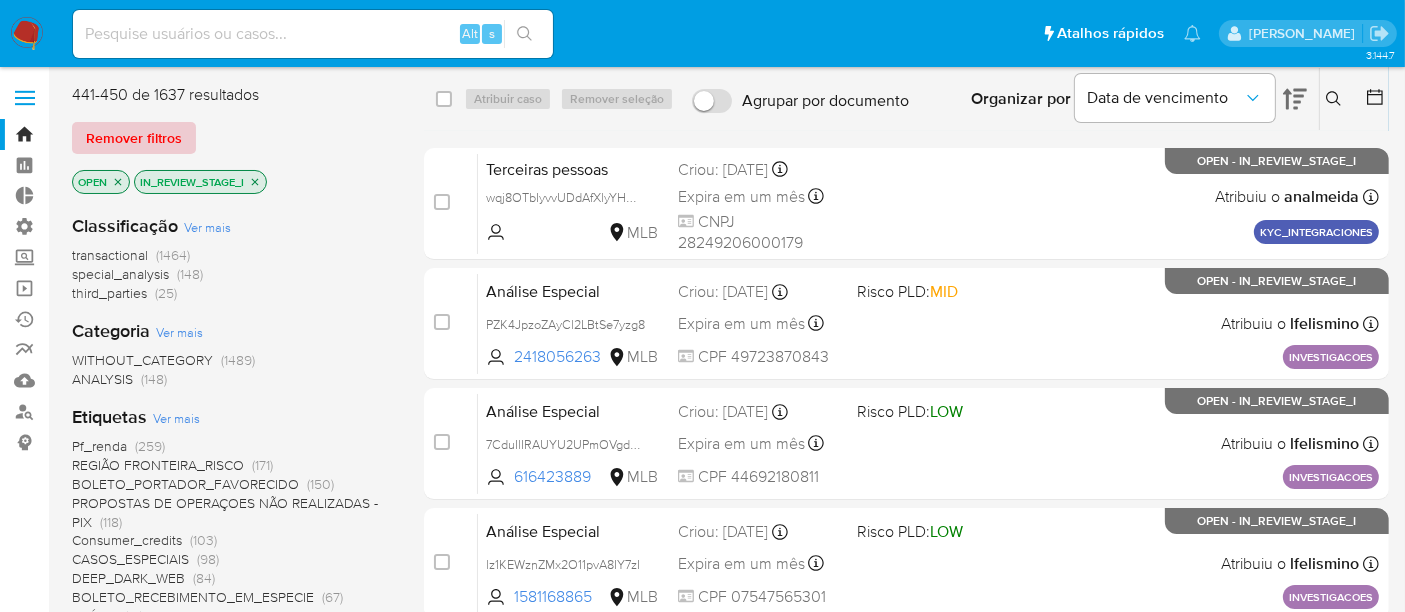 click on "Remover filtros" at bounding box center [134, 138] 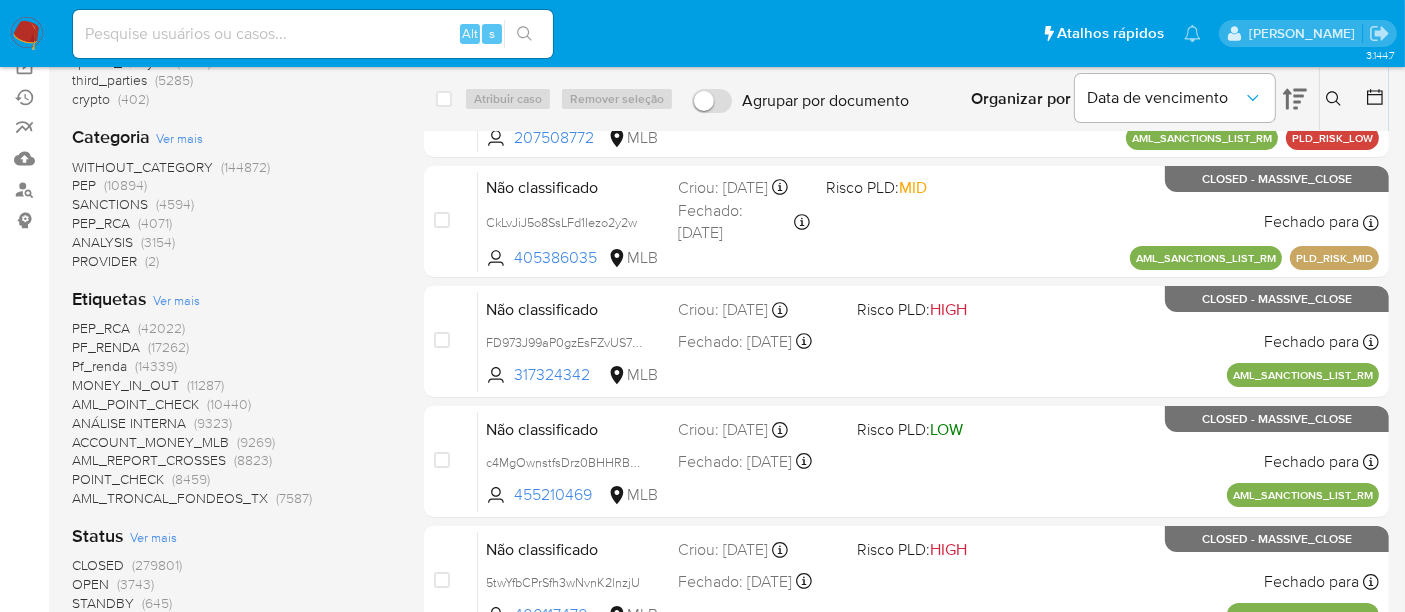 scroll, scrollTop: 333, scrollLeft: 0, axis: vertical 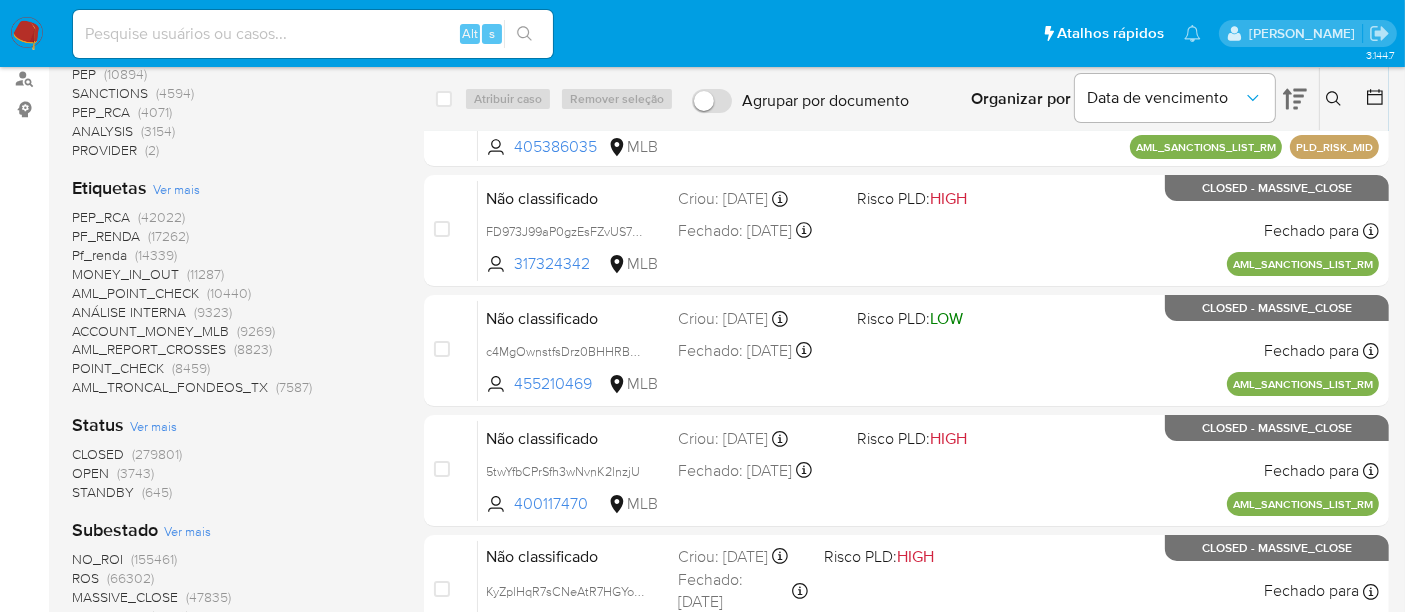 click on "STANDBY" at bounding box center [103, 492] 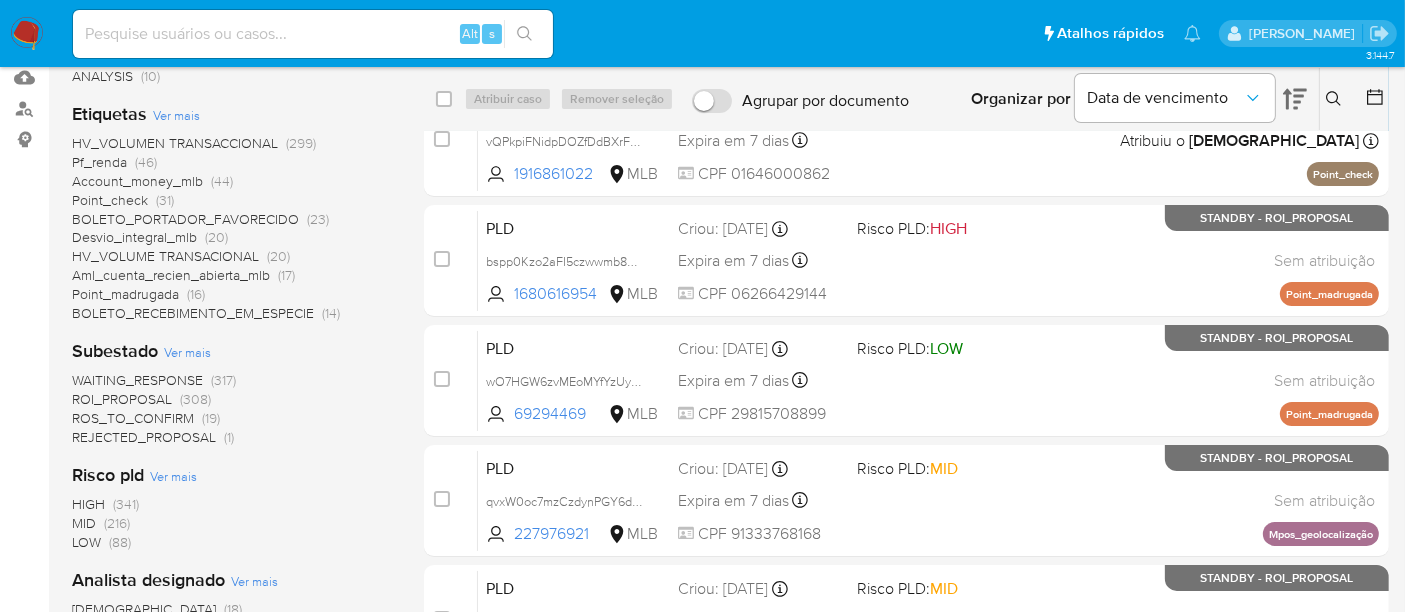scroll, scrollTop: 333, scrollLeft: 0, axis: vertical 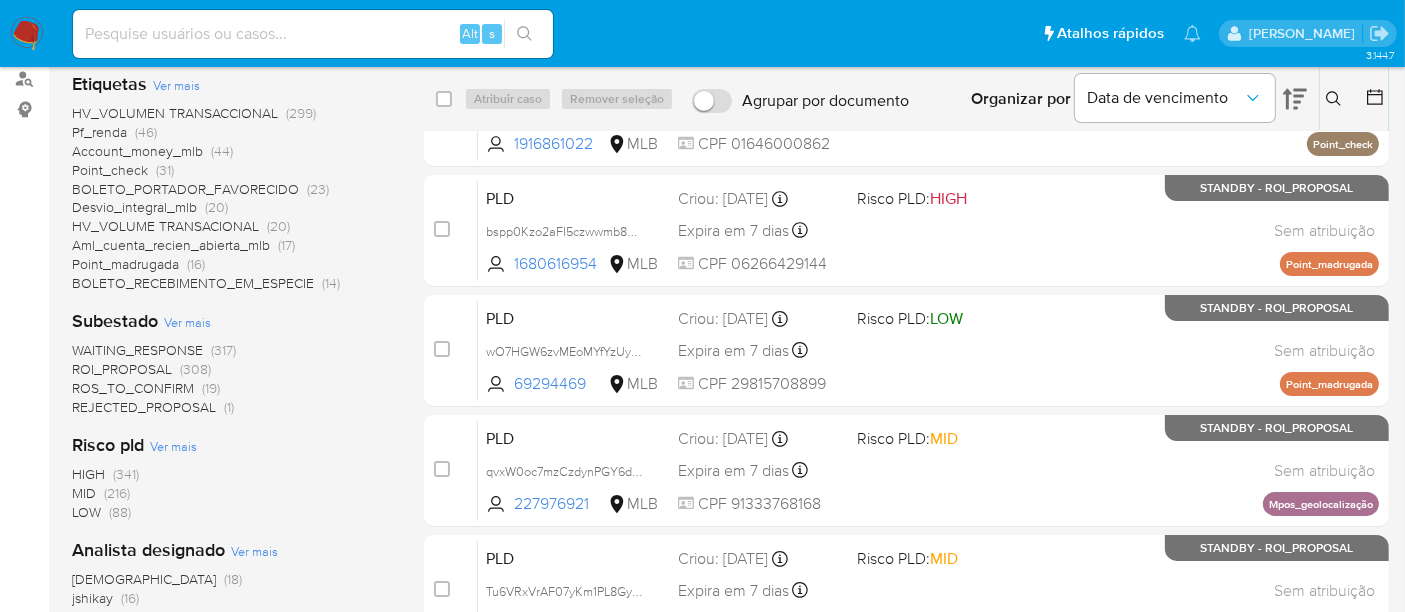 click on "ROI_PROPOSAL" at bounding box center [122, 369] 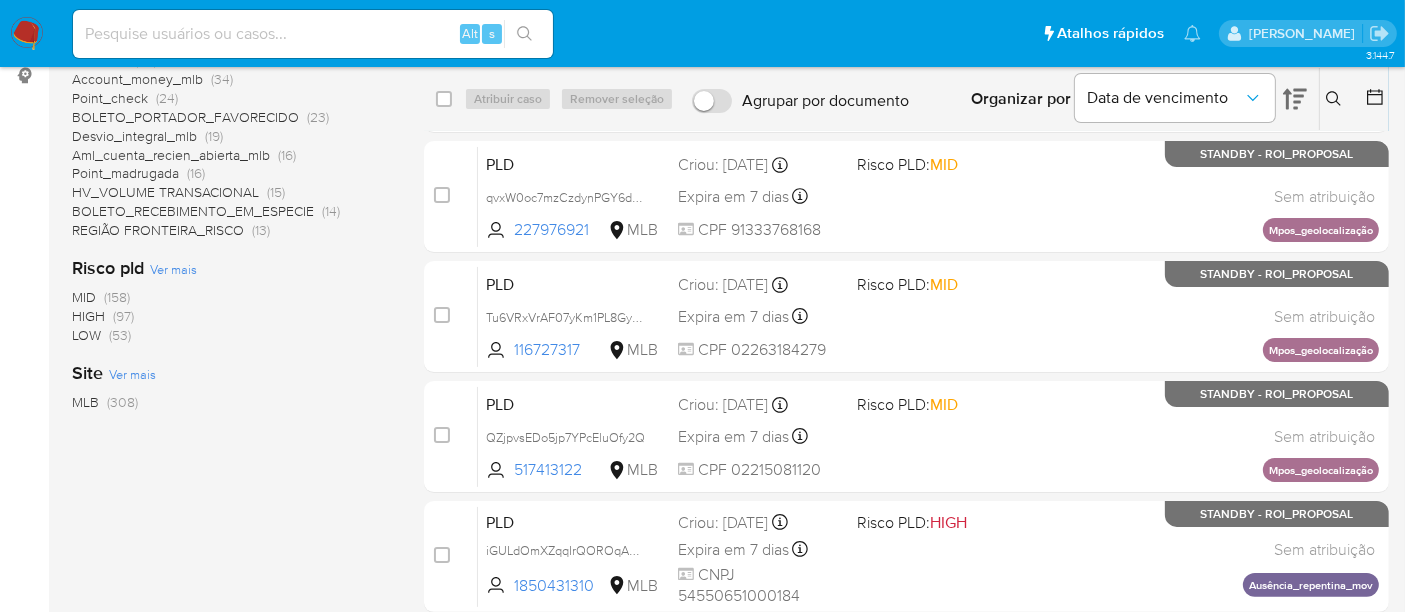 scroll, scrollTop: 333, scrollLeft: 0, axis: vertical 